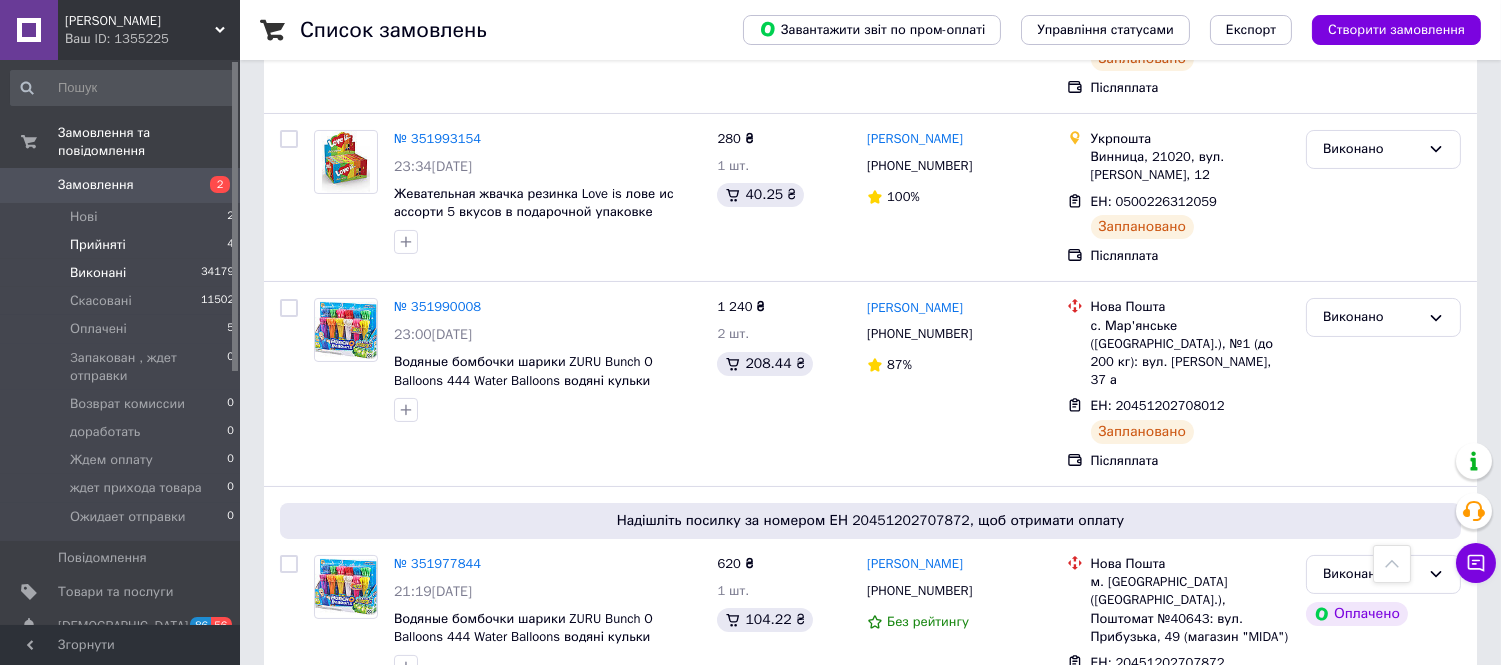scroll, scrollTop: 444, scrollLeft: 0, axis: vertical 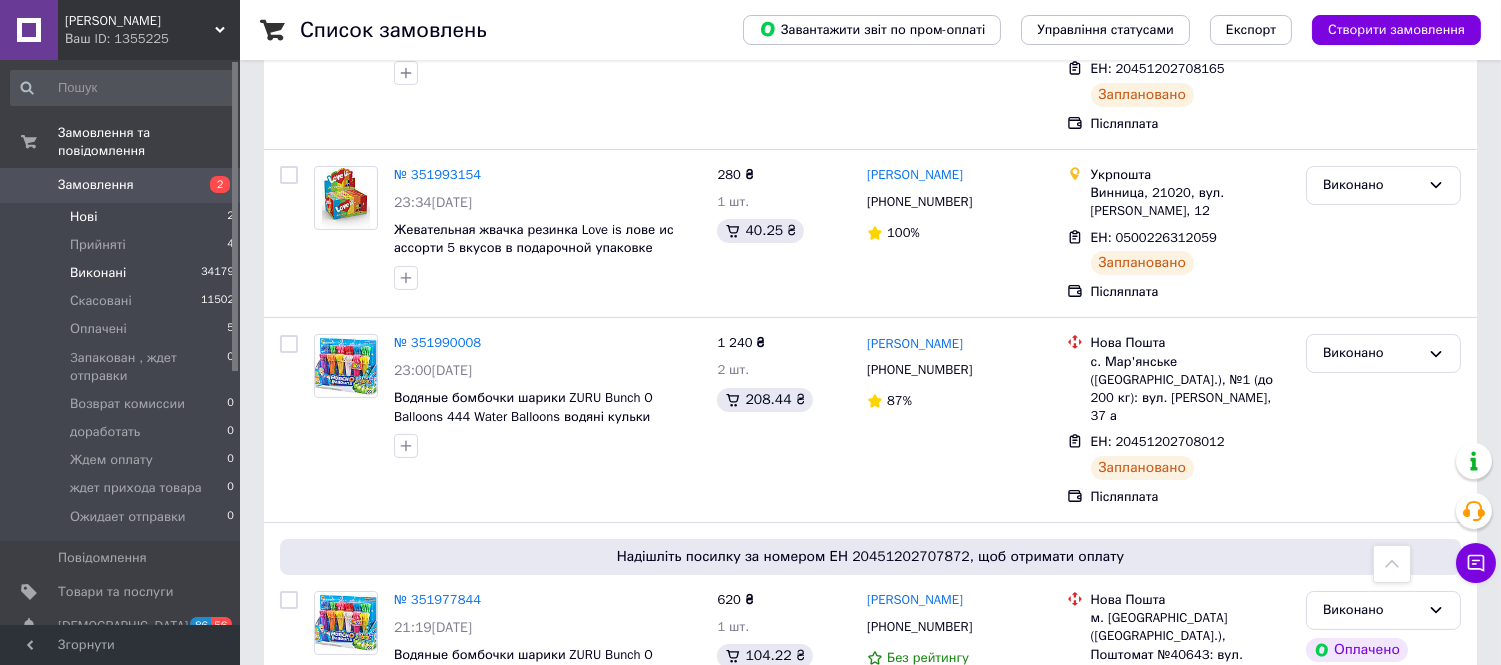 click on "Нові" at bounding box center [83, 217] 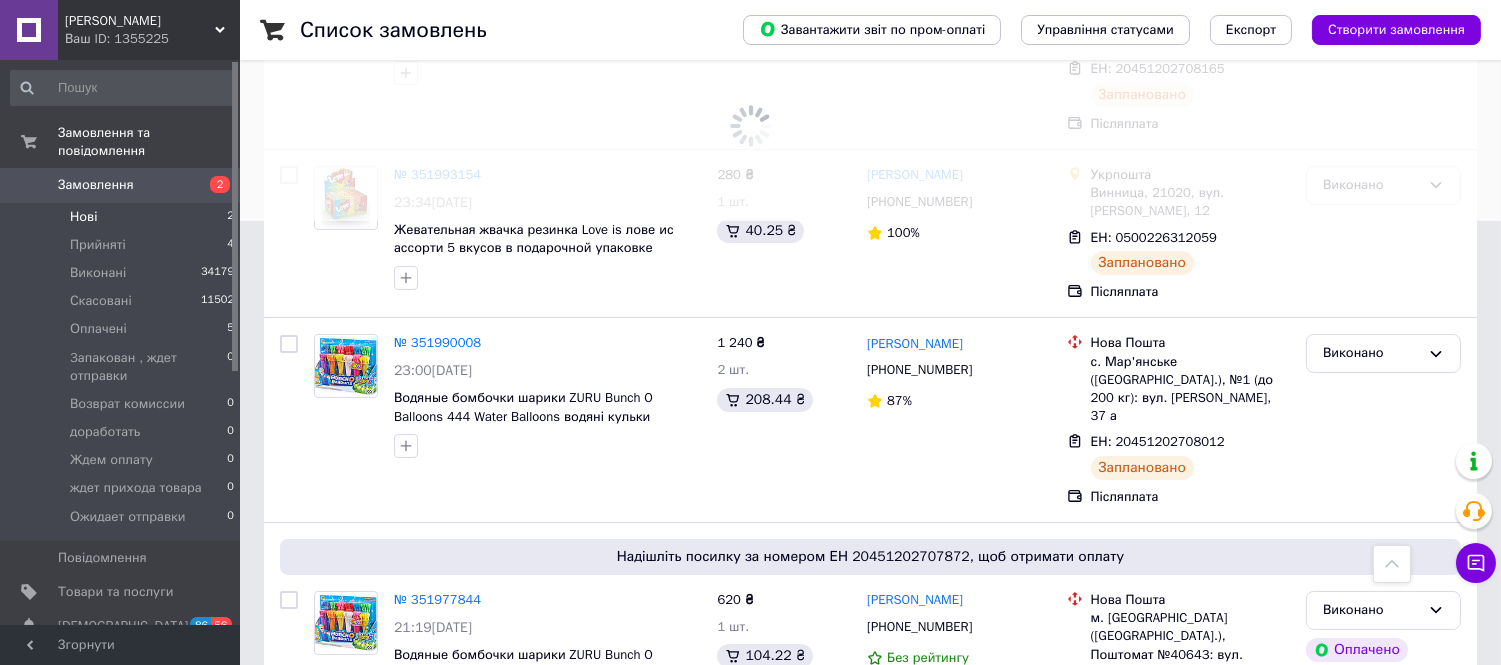 scroll, scrollTop: 0, scrollLeft: 0, axis: both 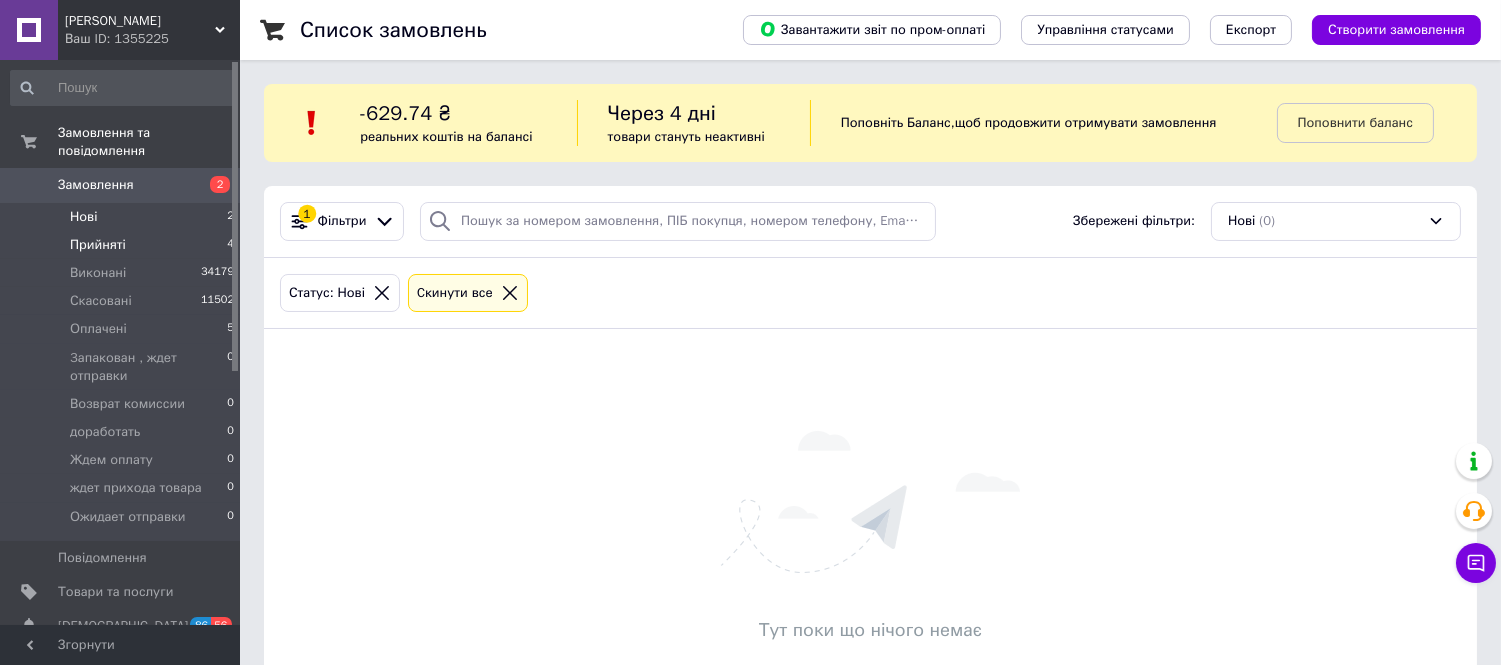 click on "Прийняті" at bounding box center (98, 245) 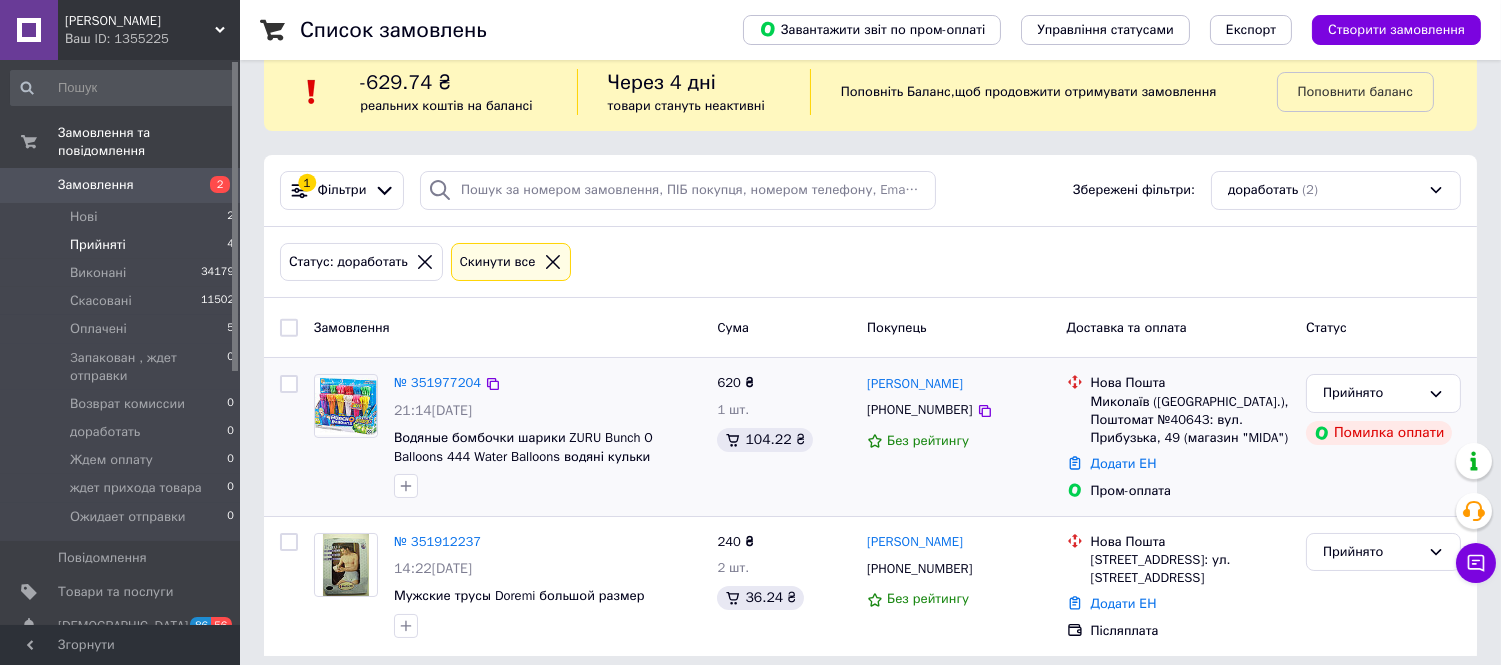 scroll, scrollTop: 46, scrollLeft: 0, axis: vertical 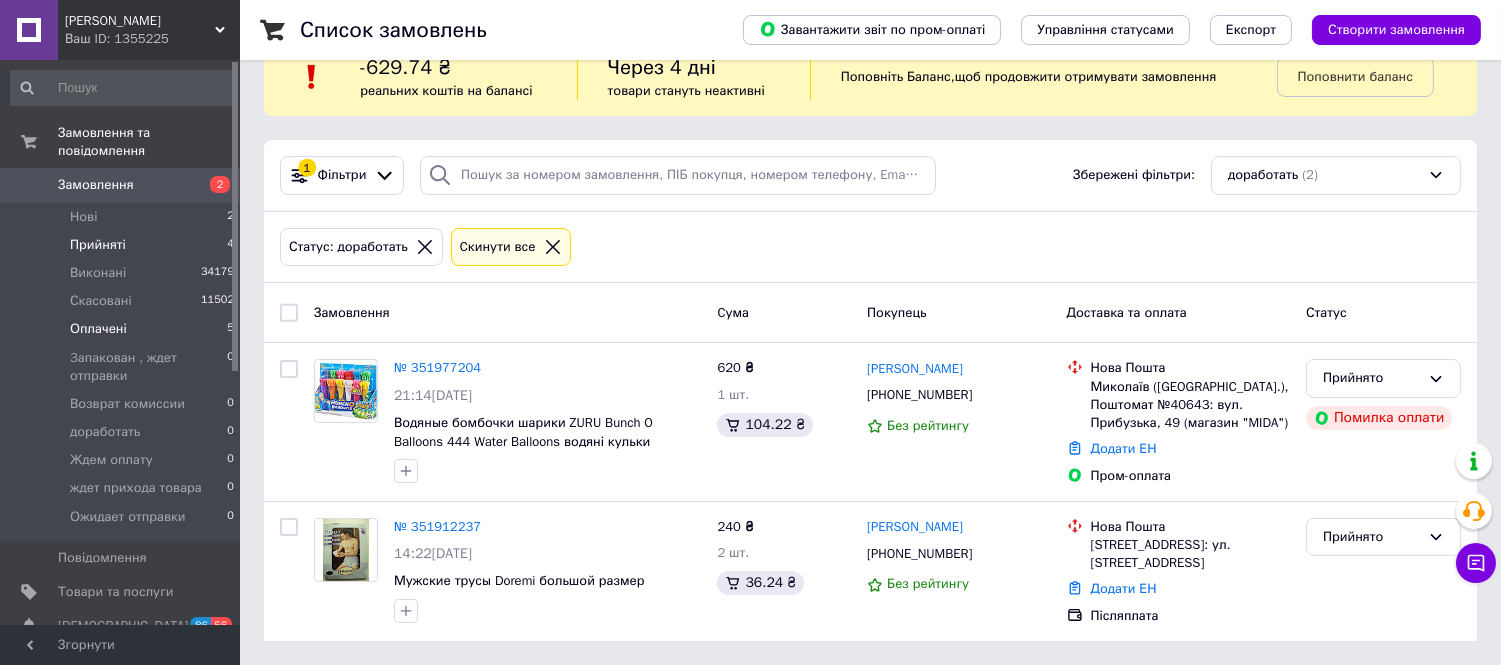 click on "Оплачені" at bounding box center [98, 329] 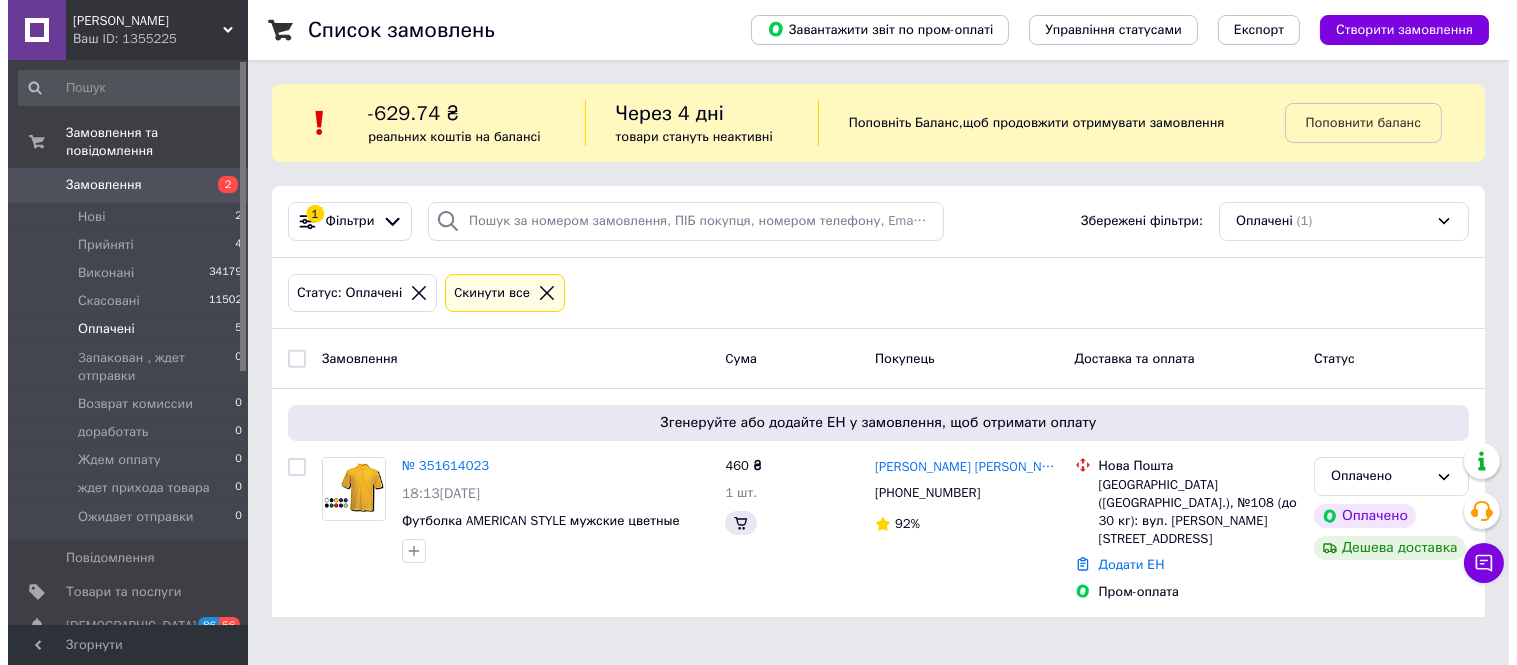 scroll, scrollTop: 0, scrollLeft: 0, axis: both 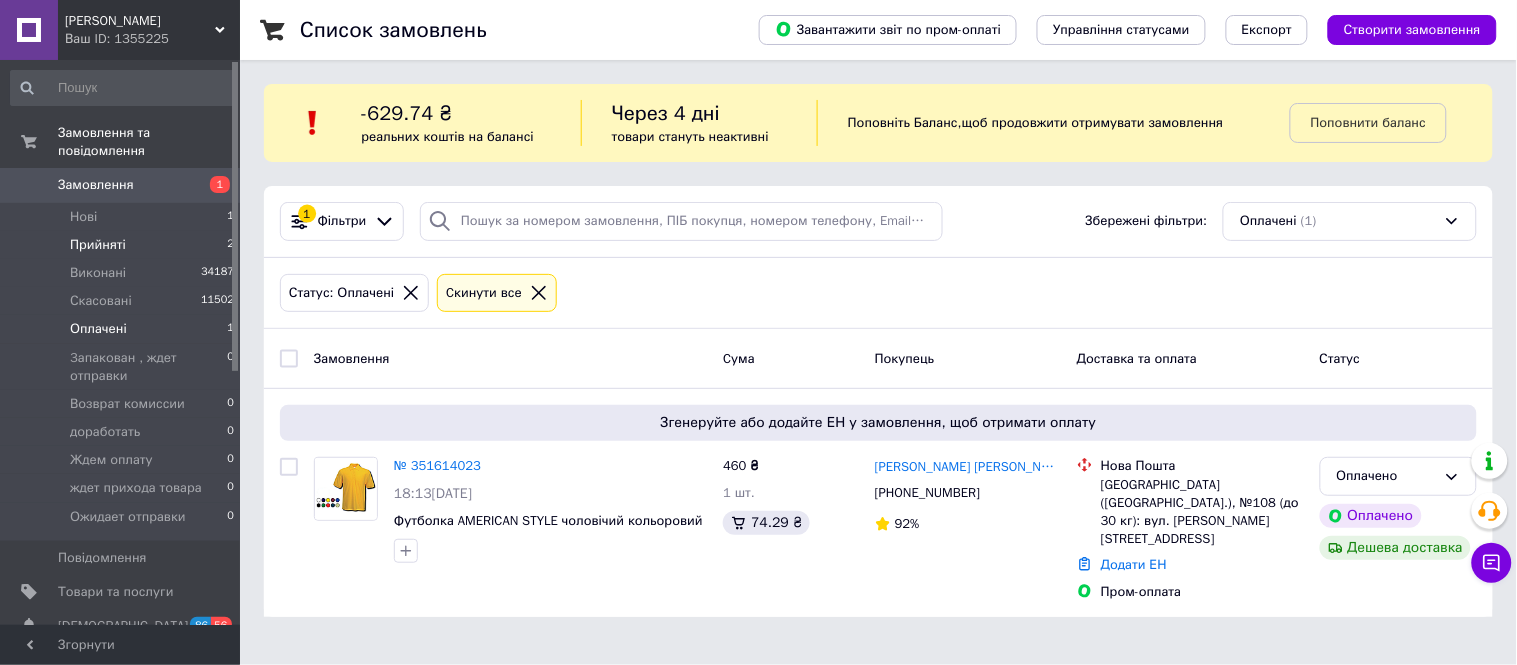 click on "Прийняті" at bounding box center (98, 245) 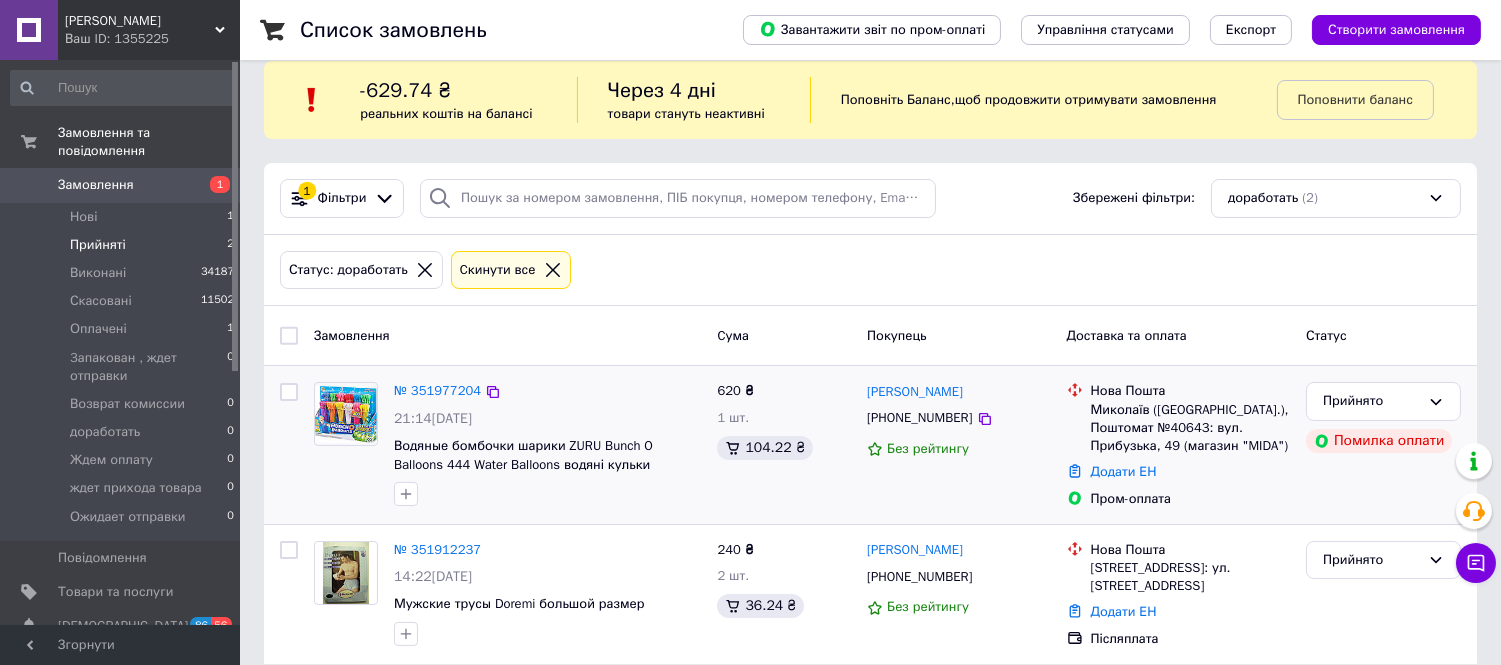 scroll, scrollTop: 46, scrollLeft: 0, axis: vertical 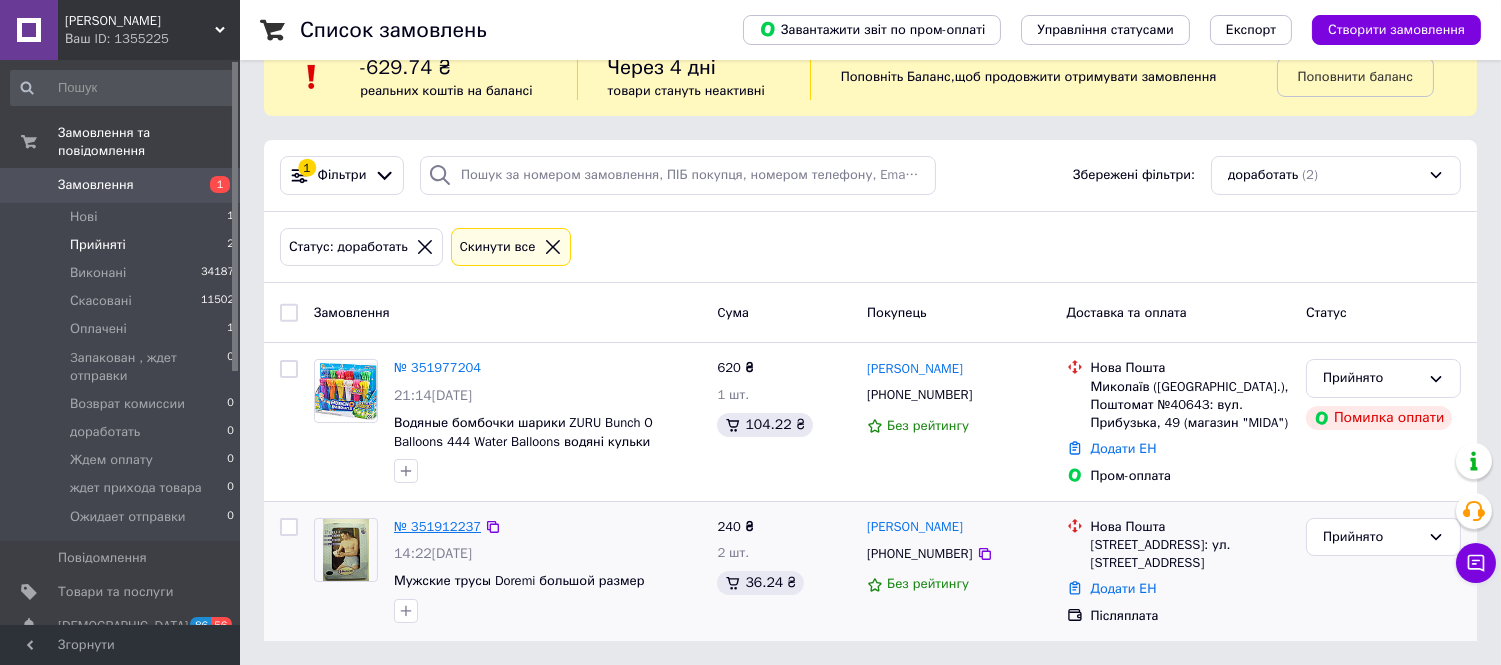 click on "№ 351912237" at bounding box center (437, 526) 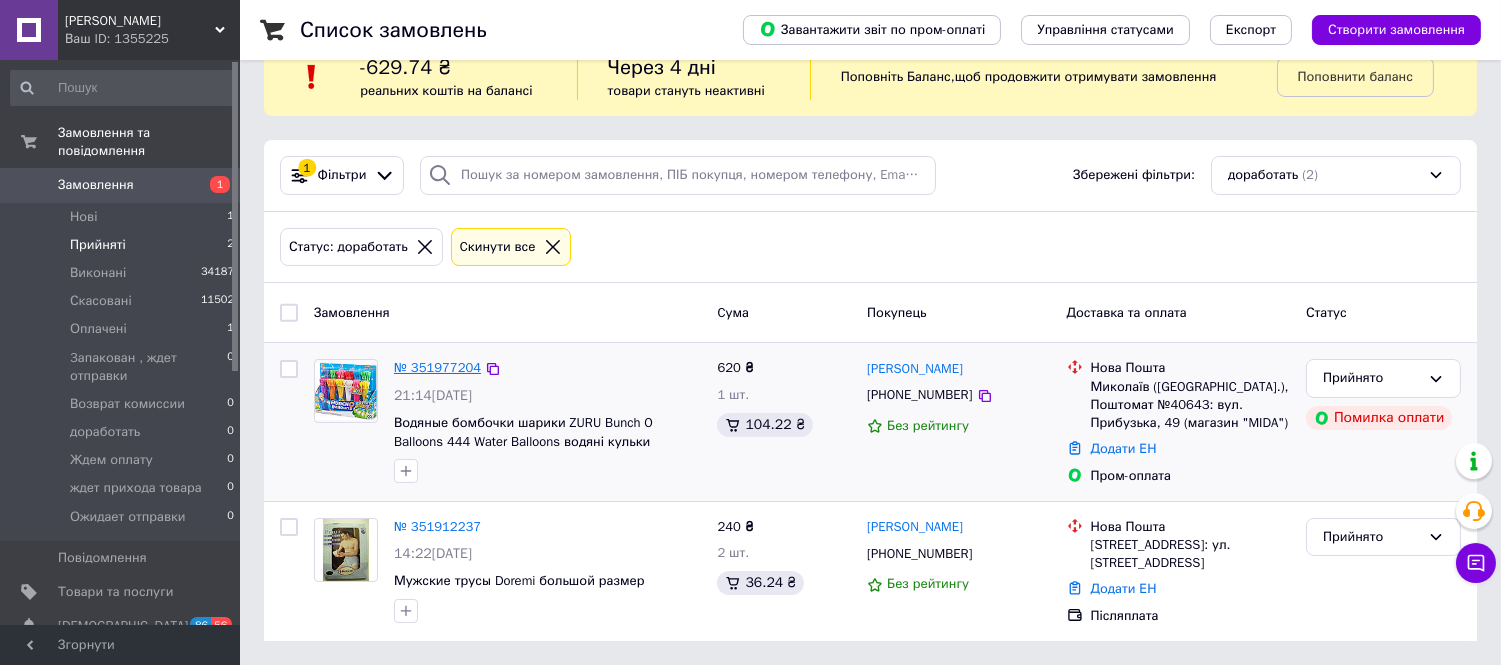 click on "№ 351977204" at bounding box center (437, 367) 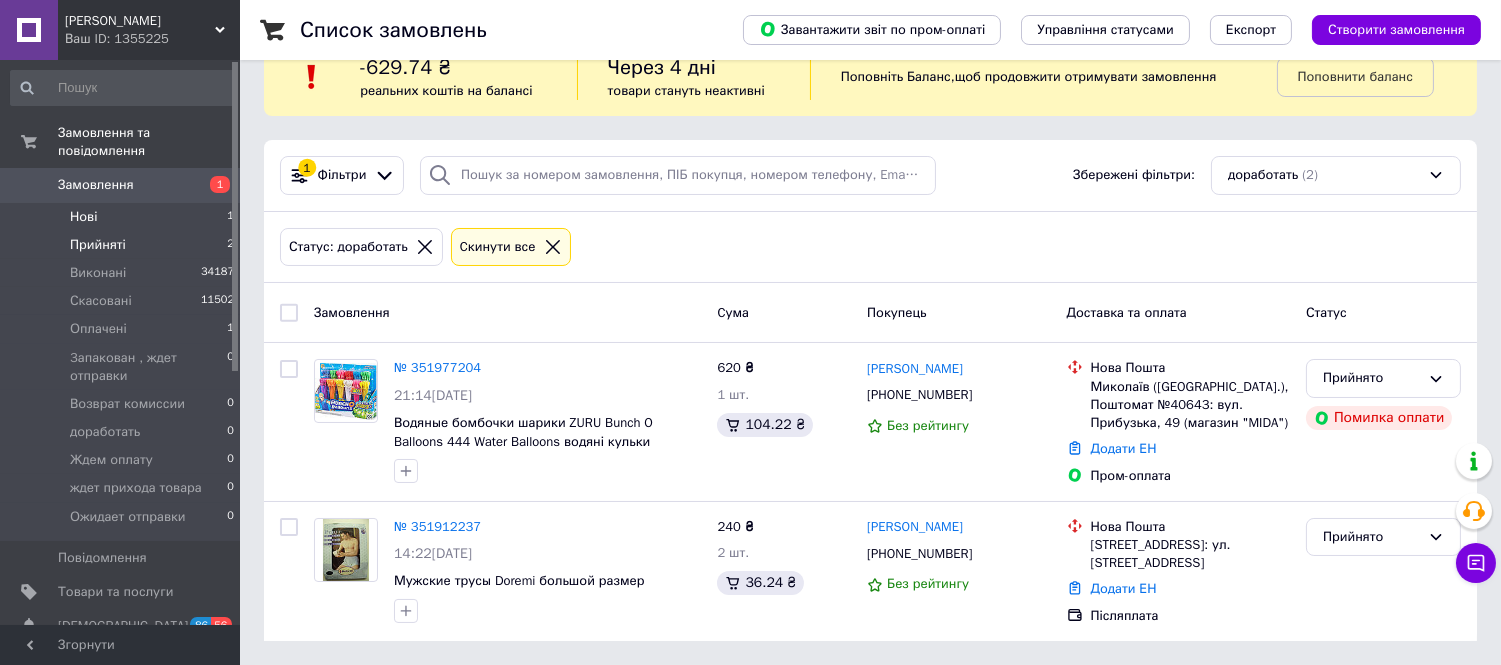 click on "Нові 1" at bounding box center [123, 217] 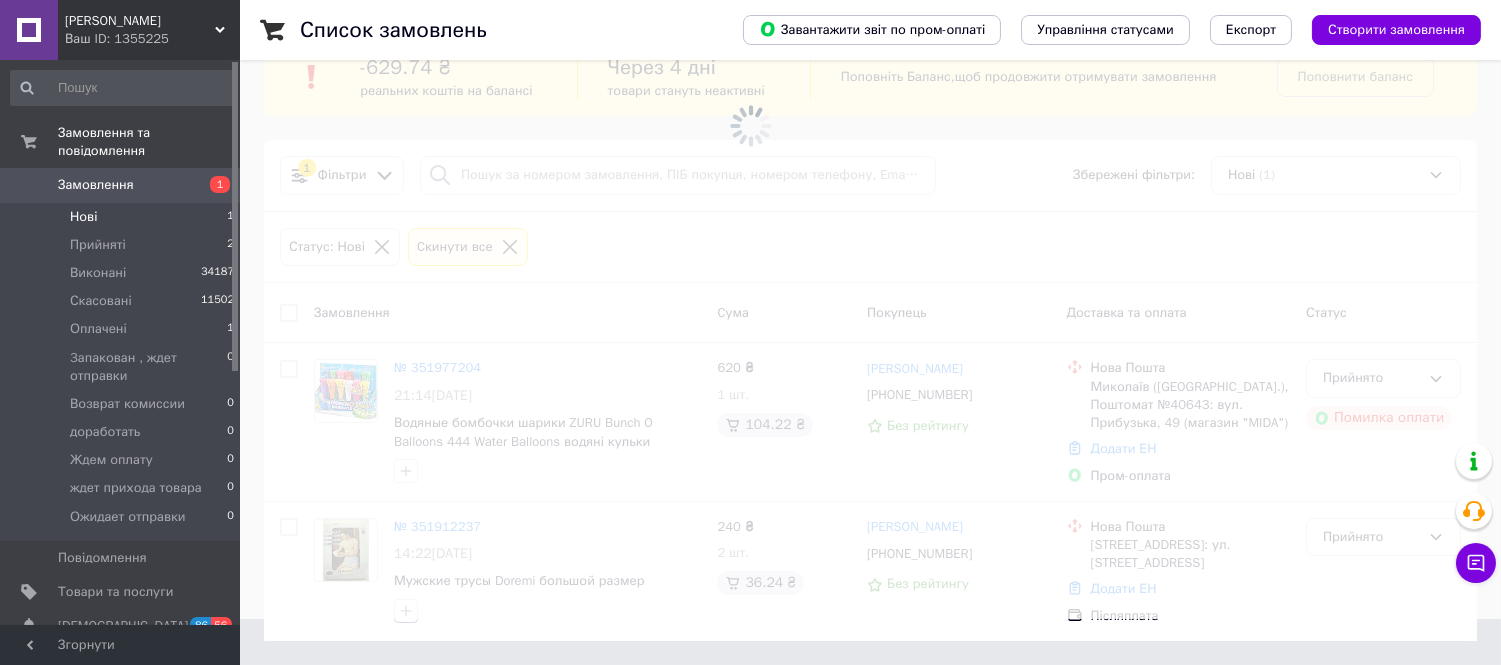 scroll, scrollTop: 0, scrollLeft: 0, axis: both 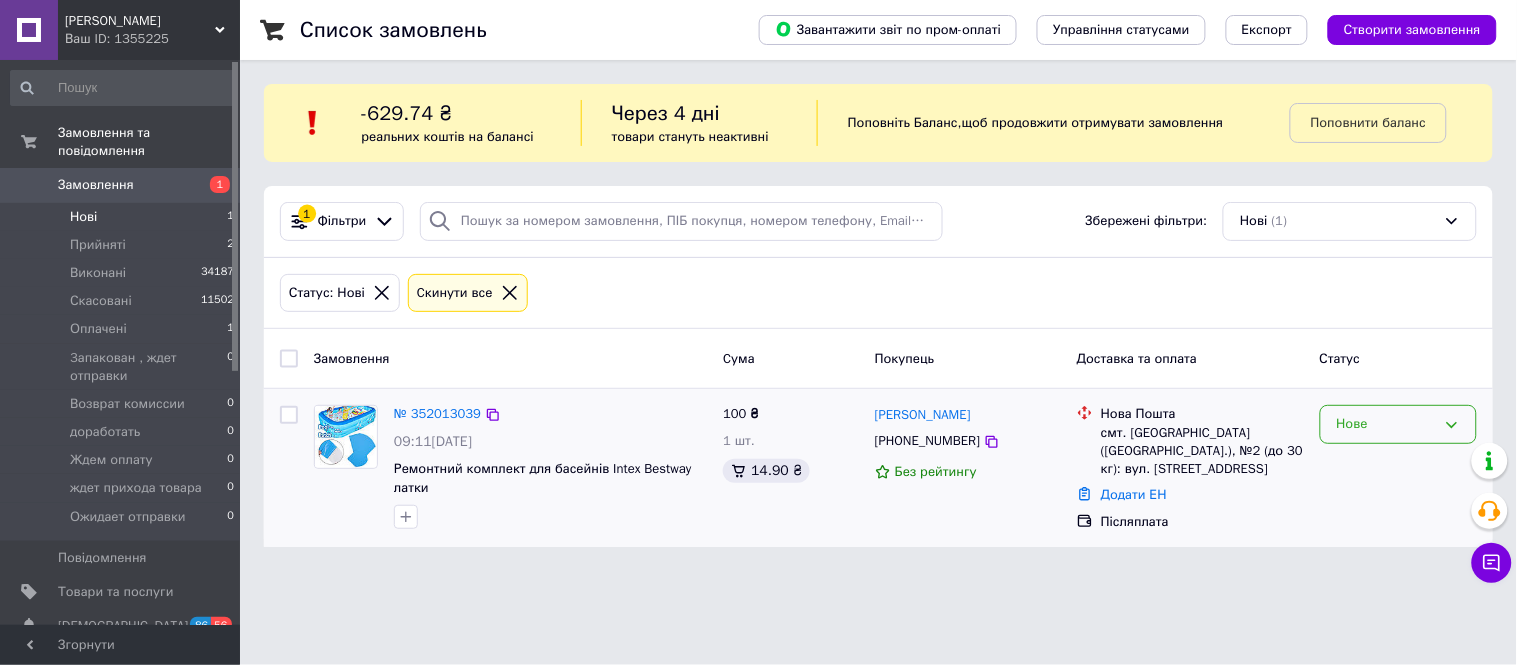click on "Нове" at bounding box center (1386, 424) 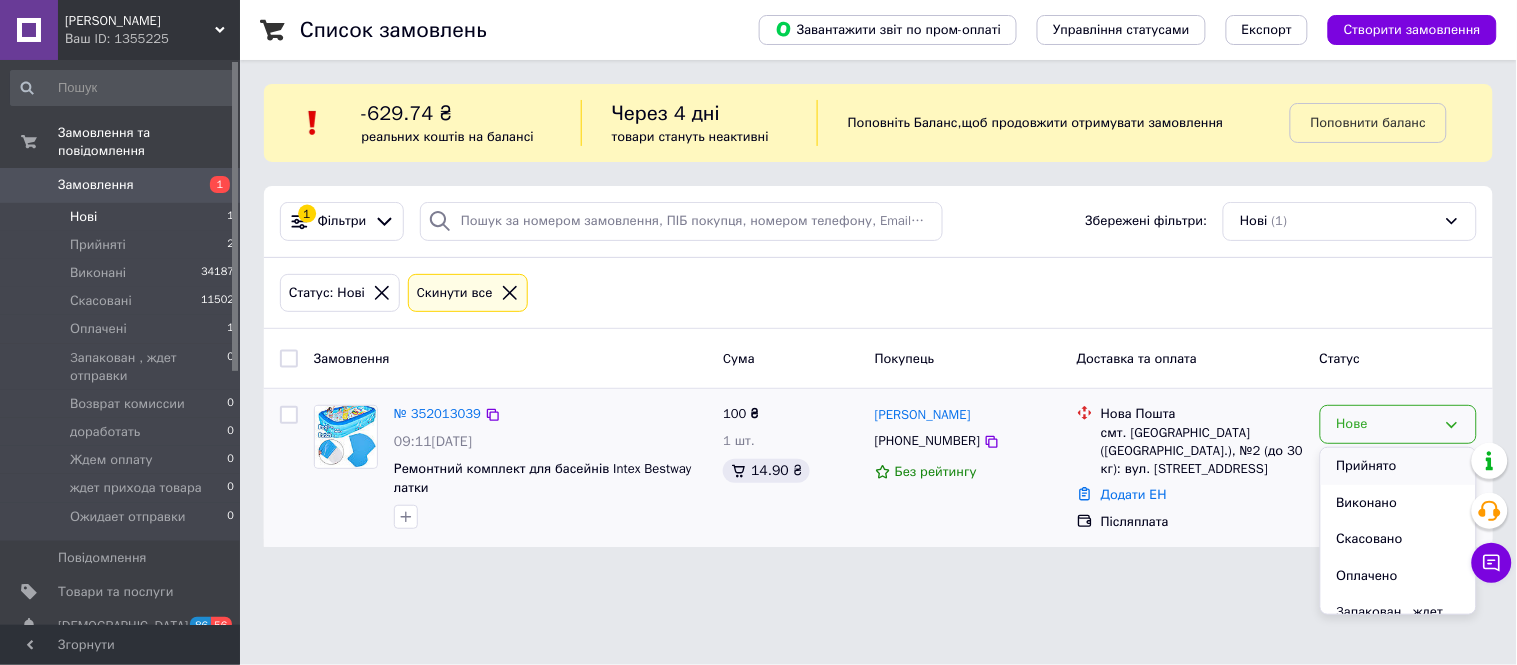 click on "Прийнято" at bounding box center [1398, 466] 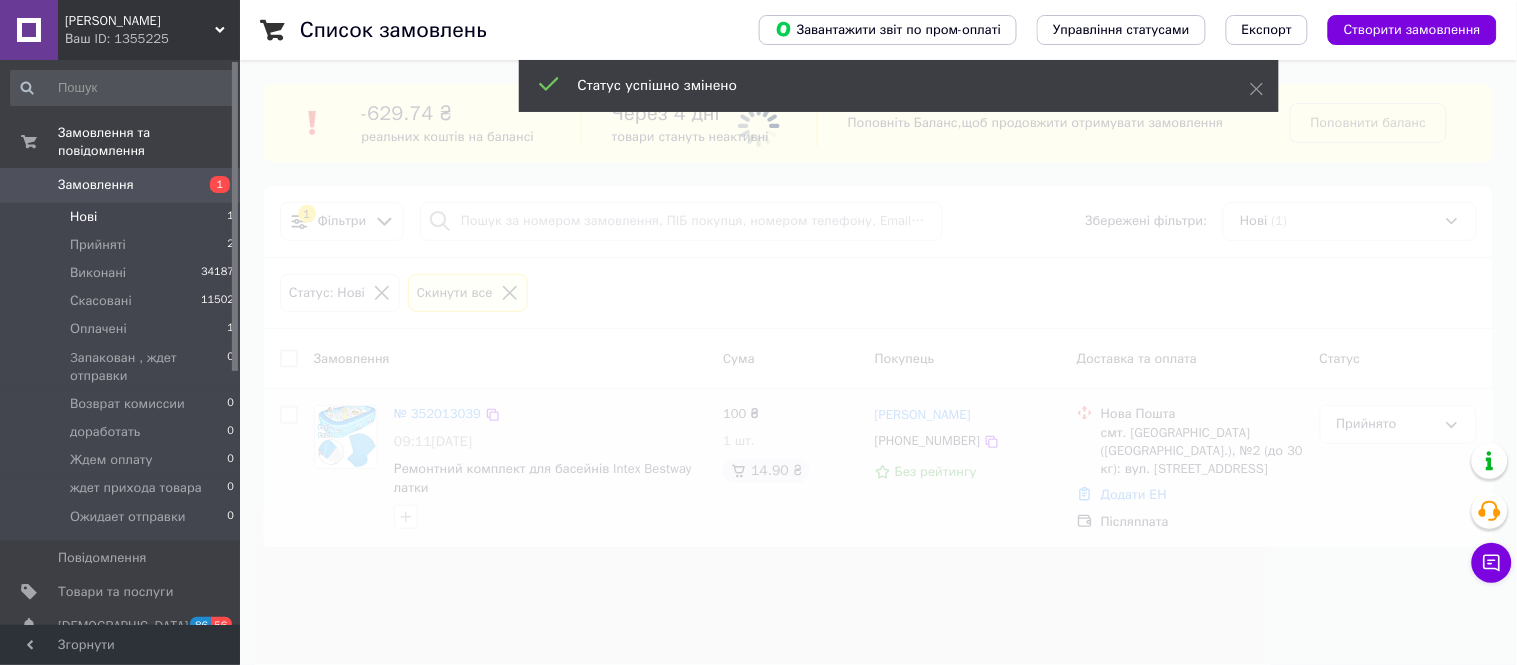 click at bounding box center (758, 332) 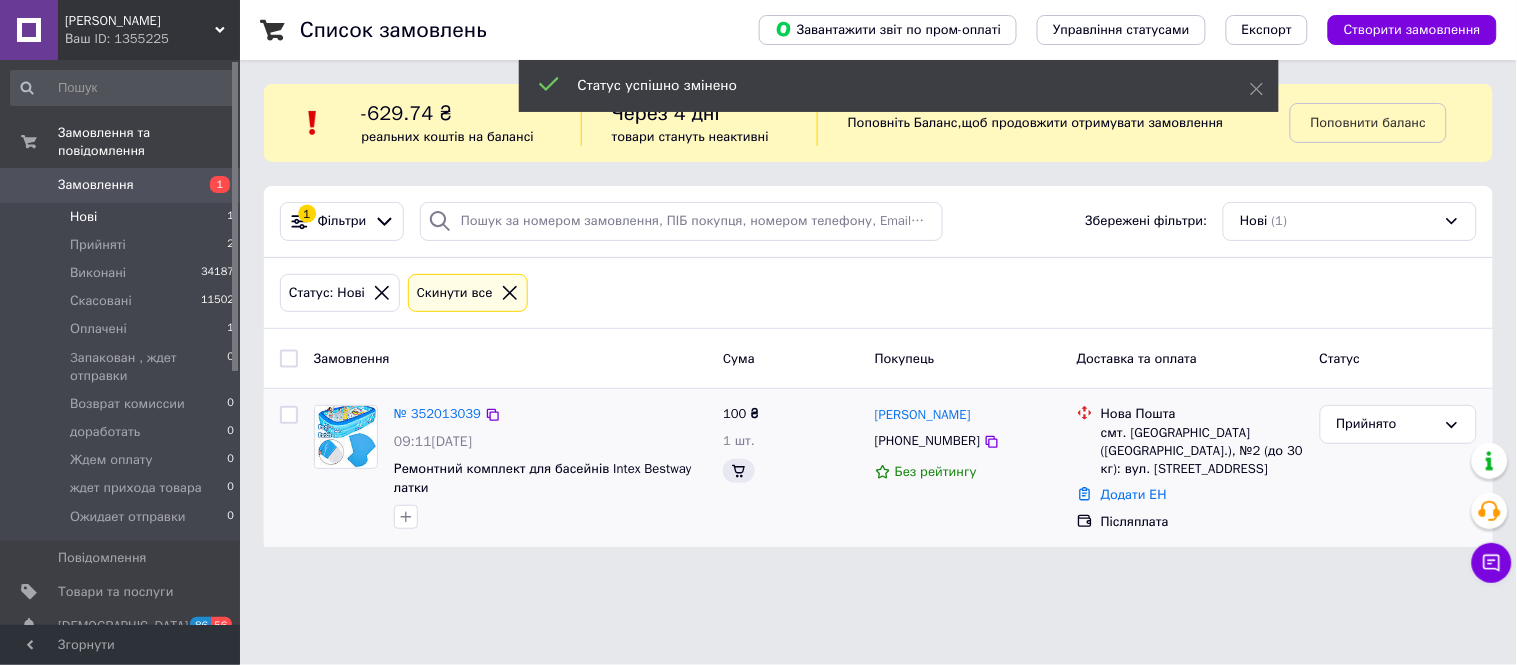click on "№ 352013039" at bounding box center [437, 413] 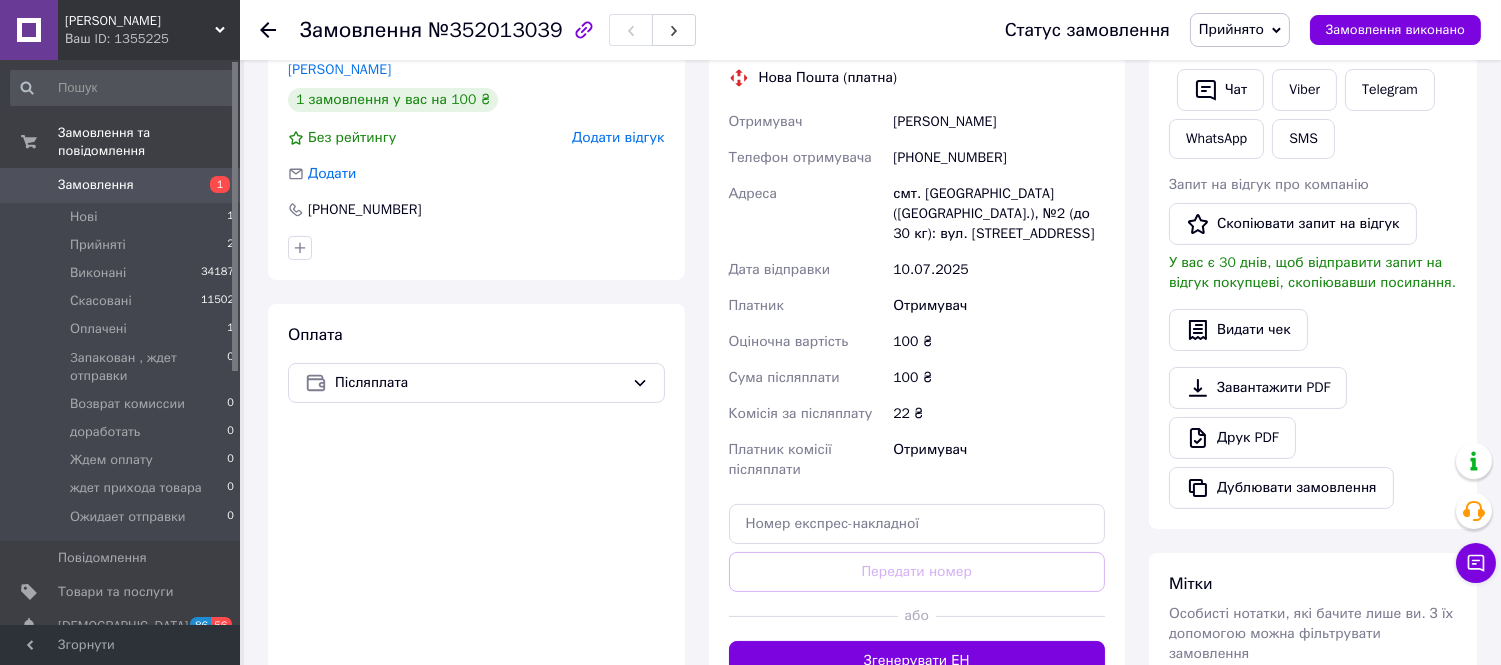 scroll, scrollTop: 555, scrollLeft: 0, axis: vertical 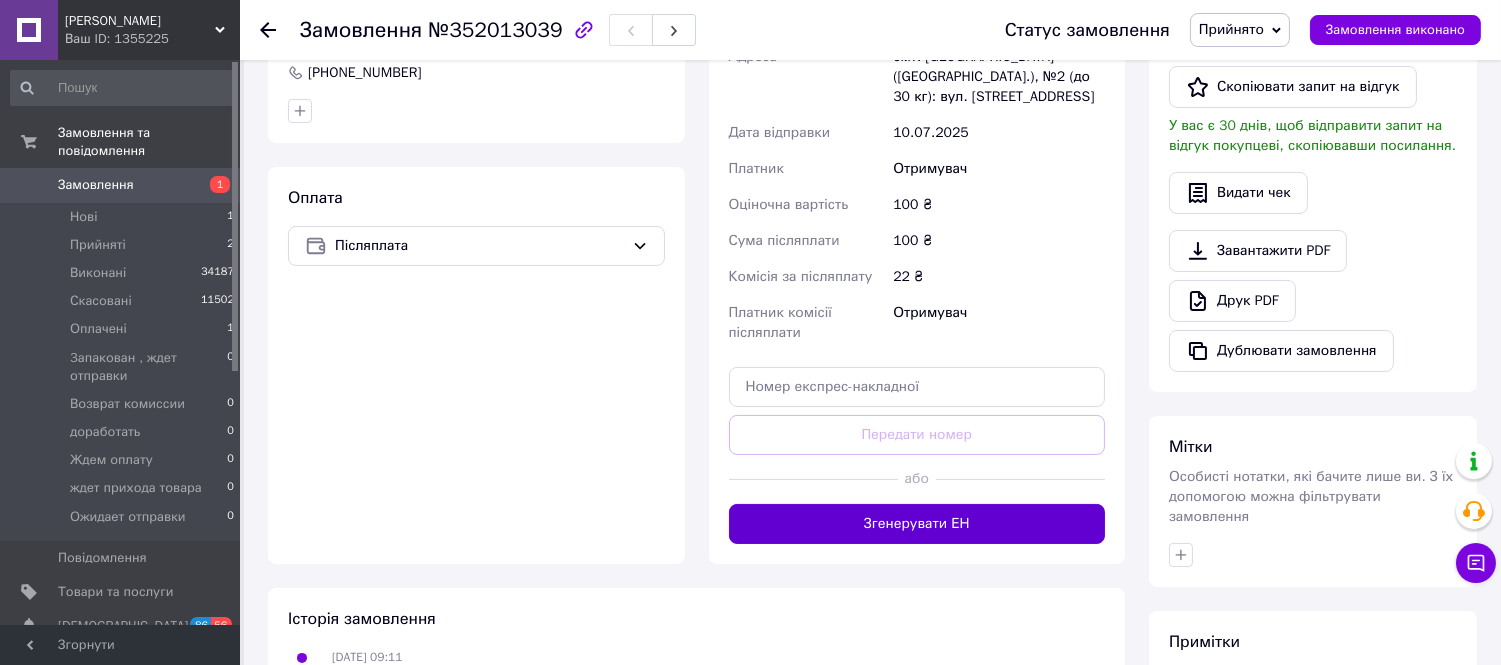 click on "Згенерувати ЕН" at bounding box center (917, 524) 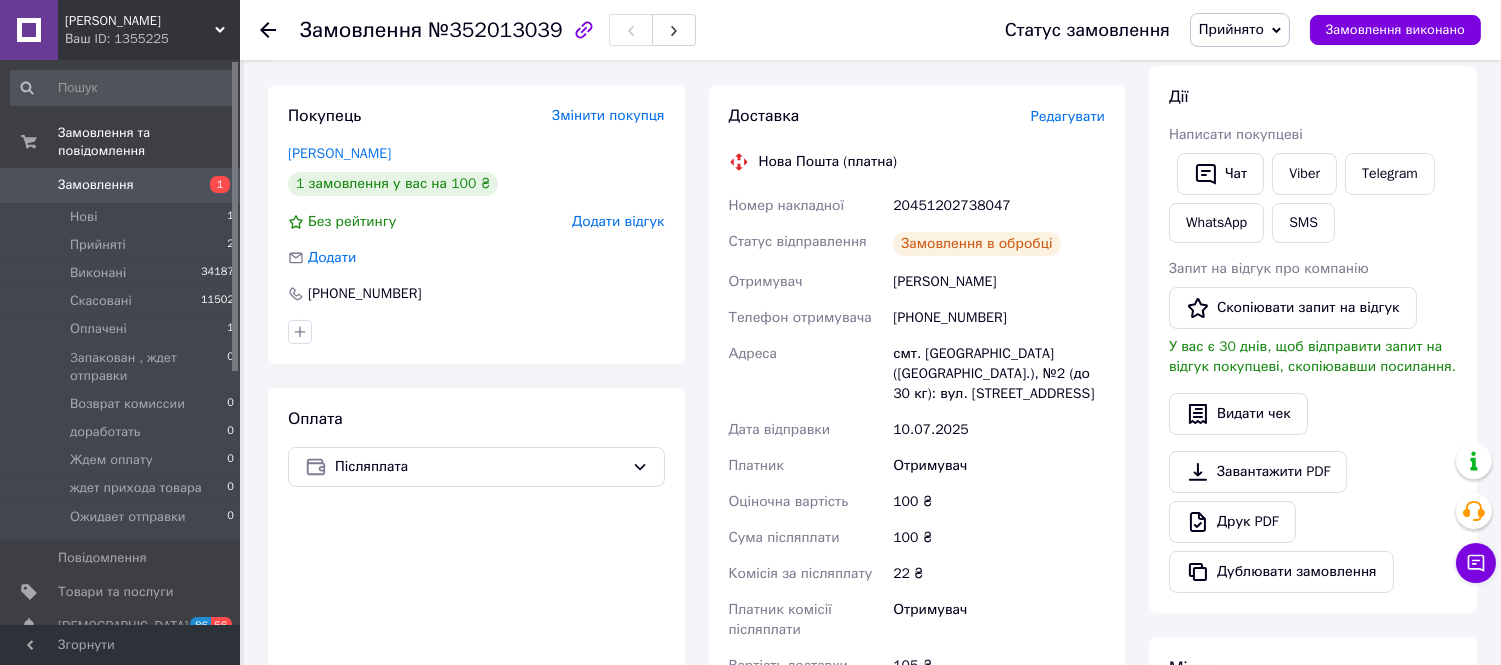 scroll, scrollTop: 333, scrollLeft: 0, axis: vertical 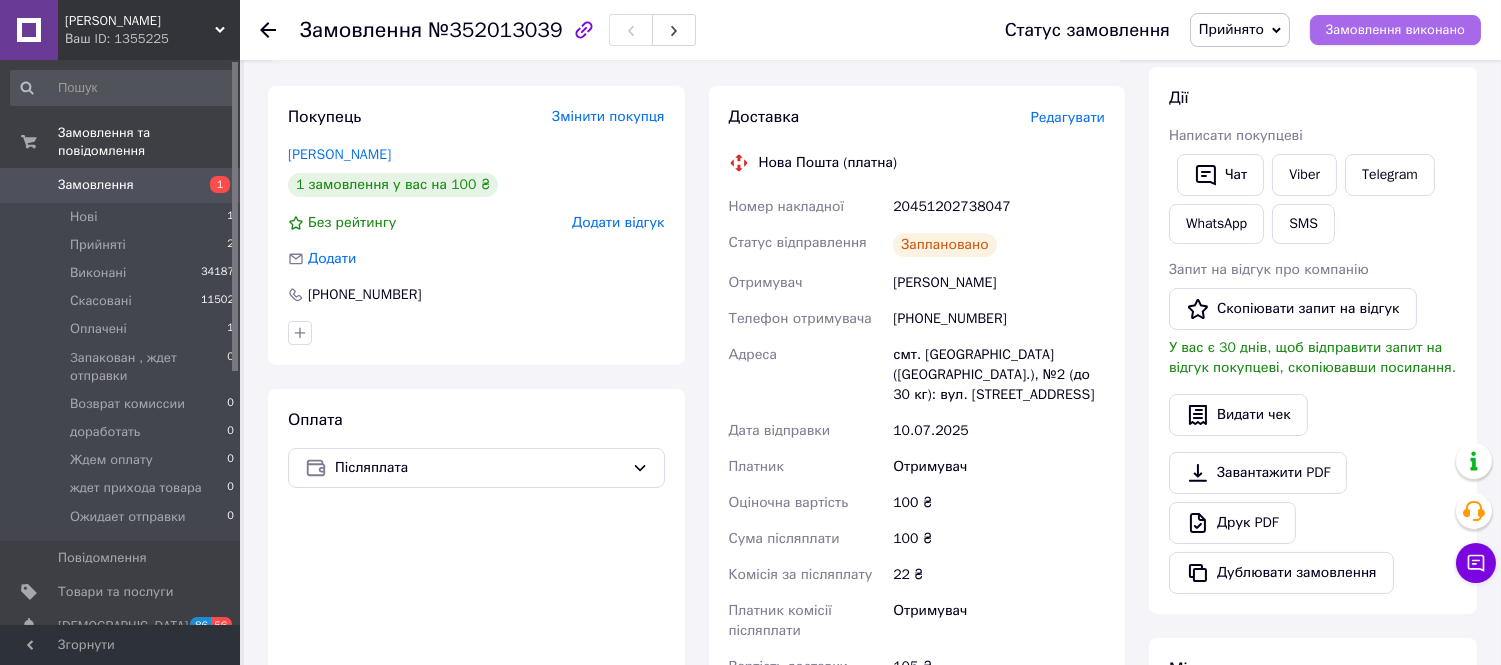 click on "Замовлення виконано" at bounding box center (1395, 30) 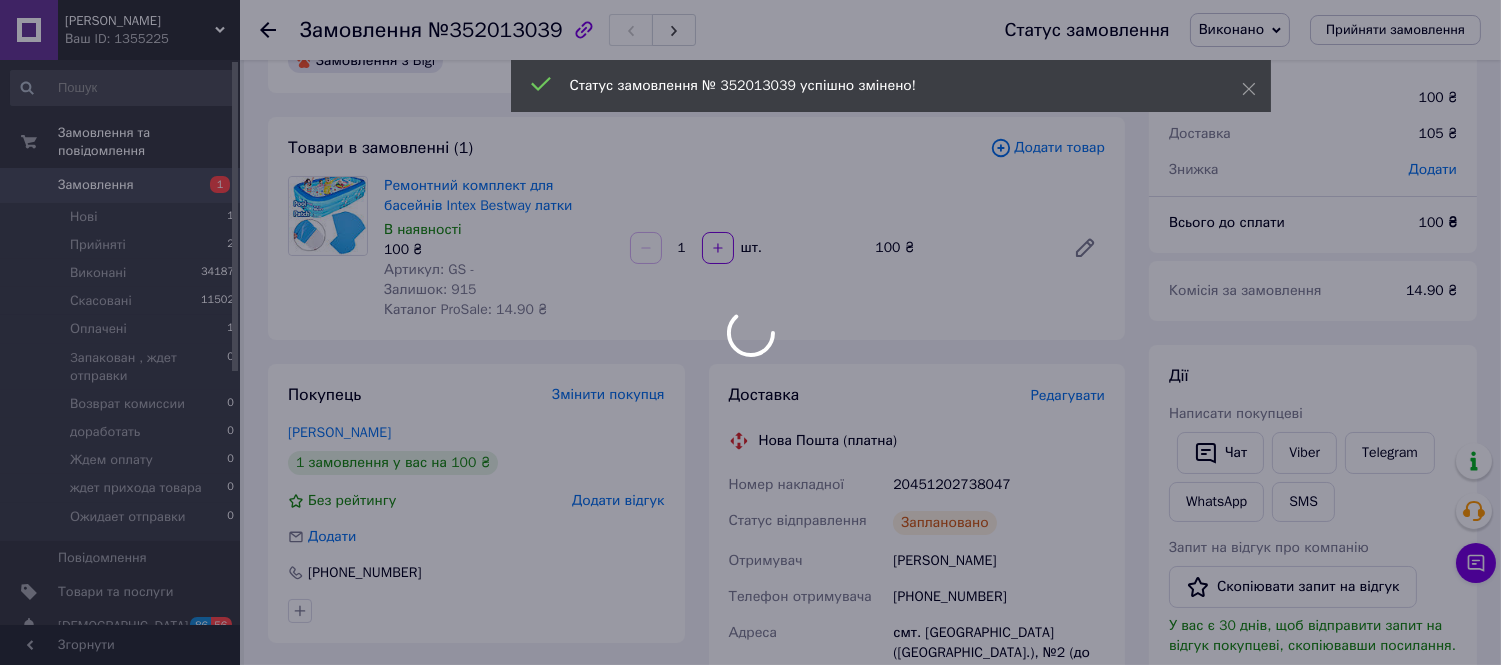 scroll, scrollTop: 0, scrollLeft: 0, axis: both 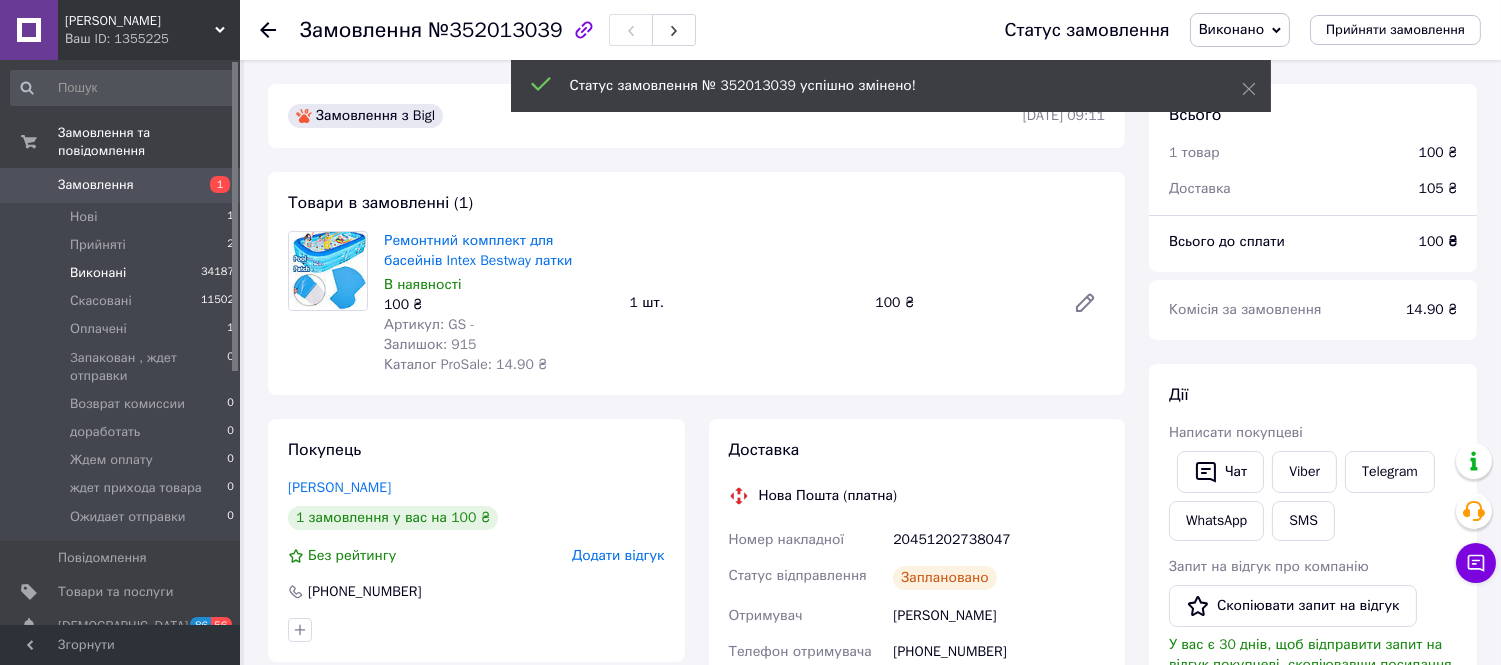 click on "Виконані" at bounding box center (98, 273) 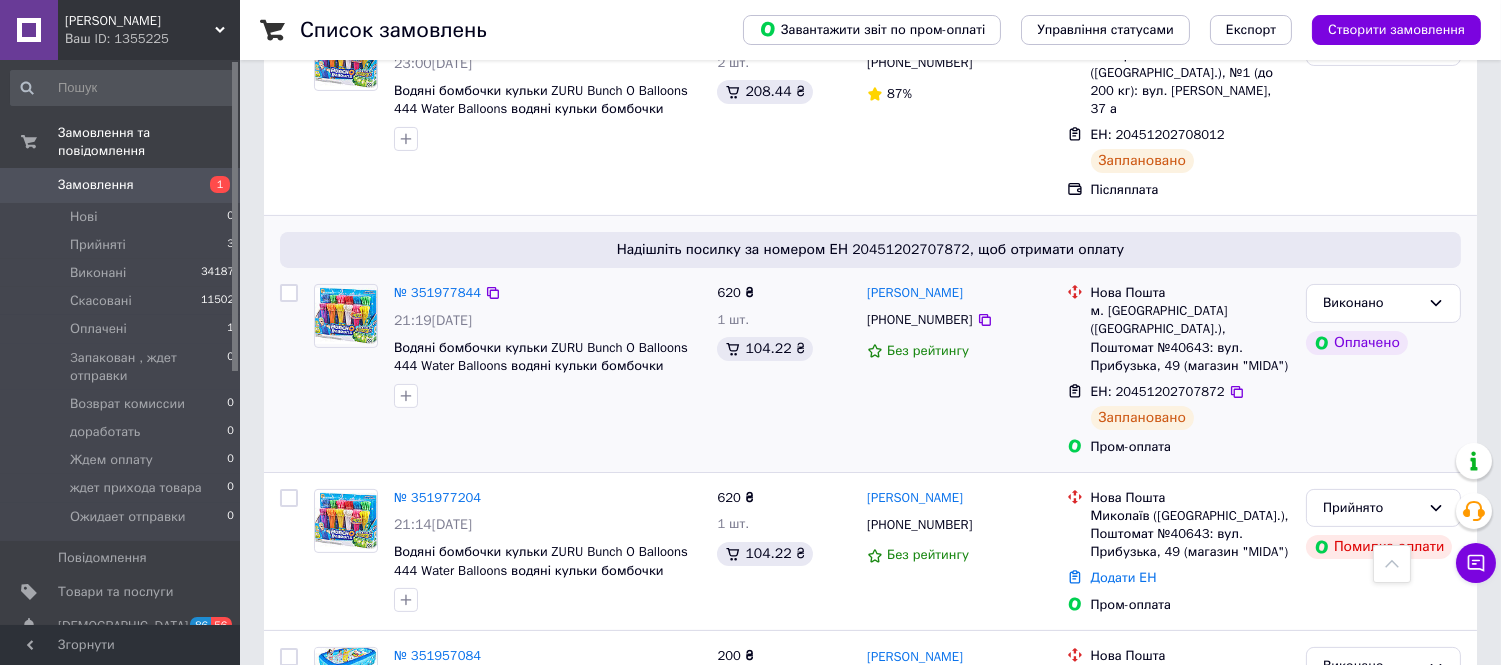 scroll, scrollTop: 888, scrollLeft: 0, axis: vertical 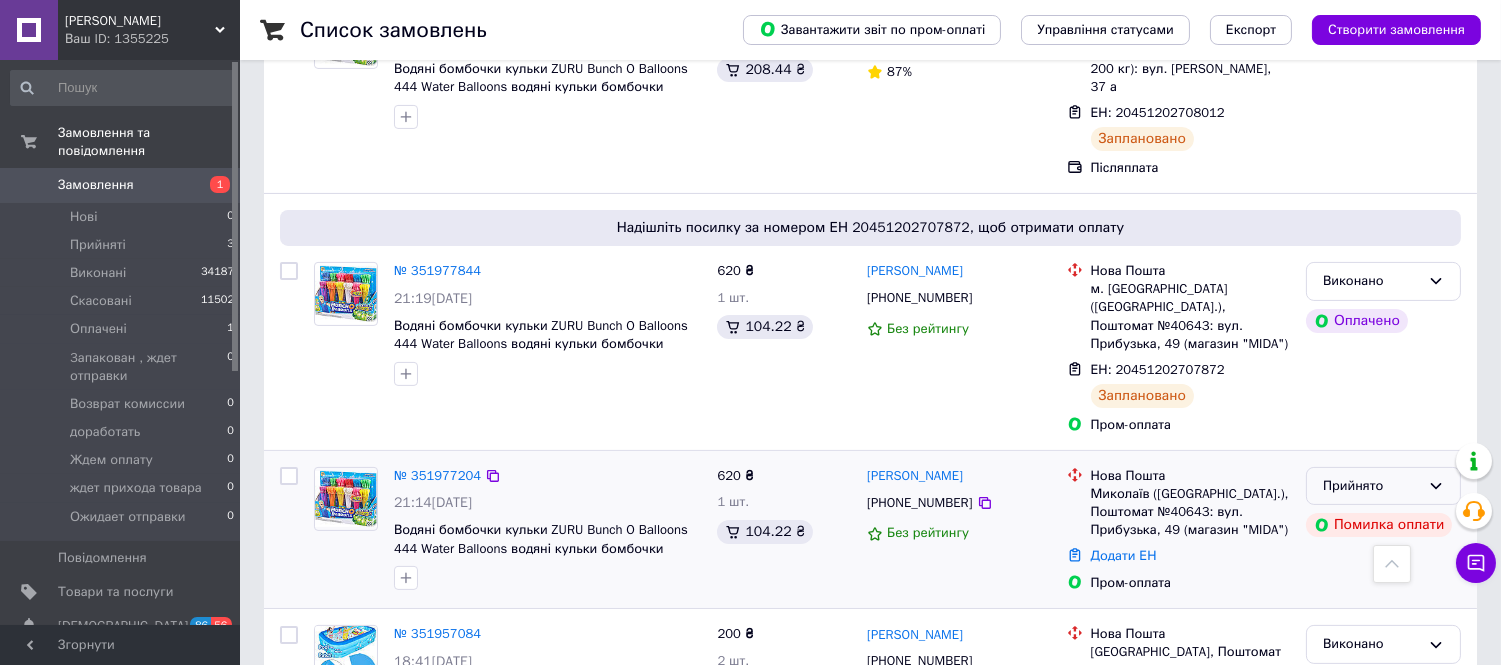click on "Прийнято" at bounding box center [1371, 486] 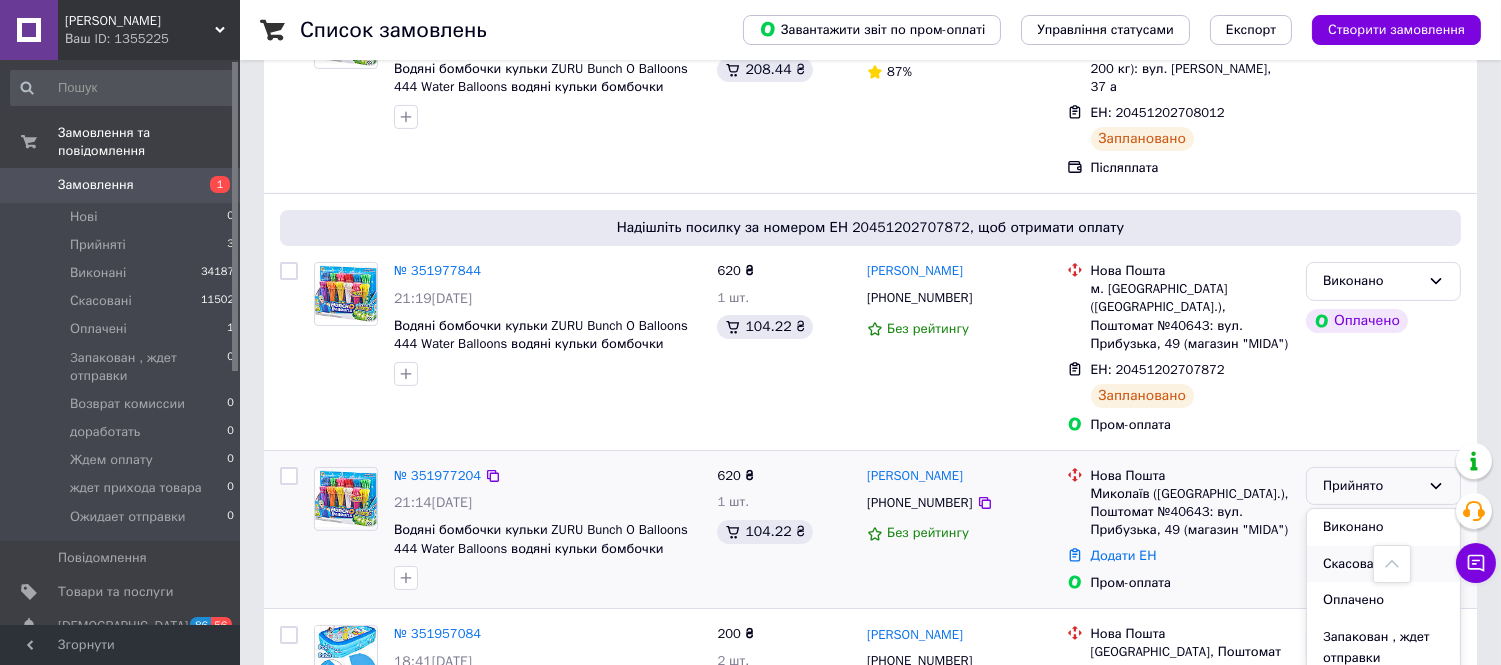 click on "Скасовано" at bounding box center [1383, 564] 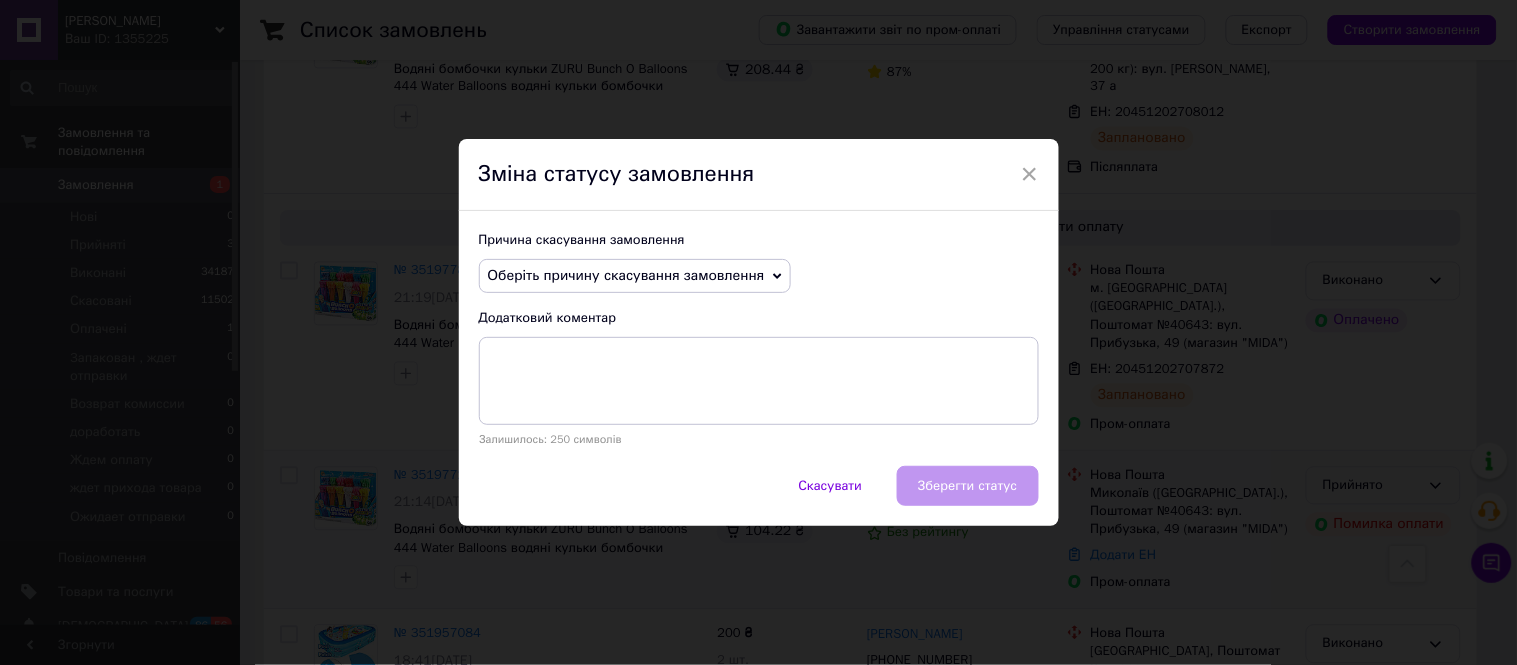 click on "Оберіть причину скасування замовлення" at bounding box center [626, 275] 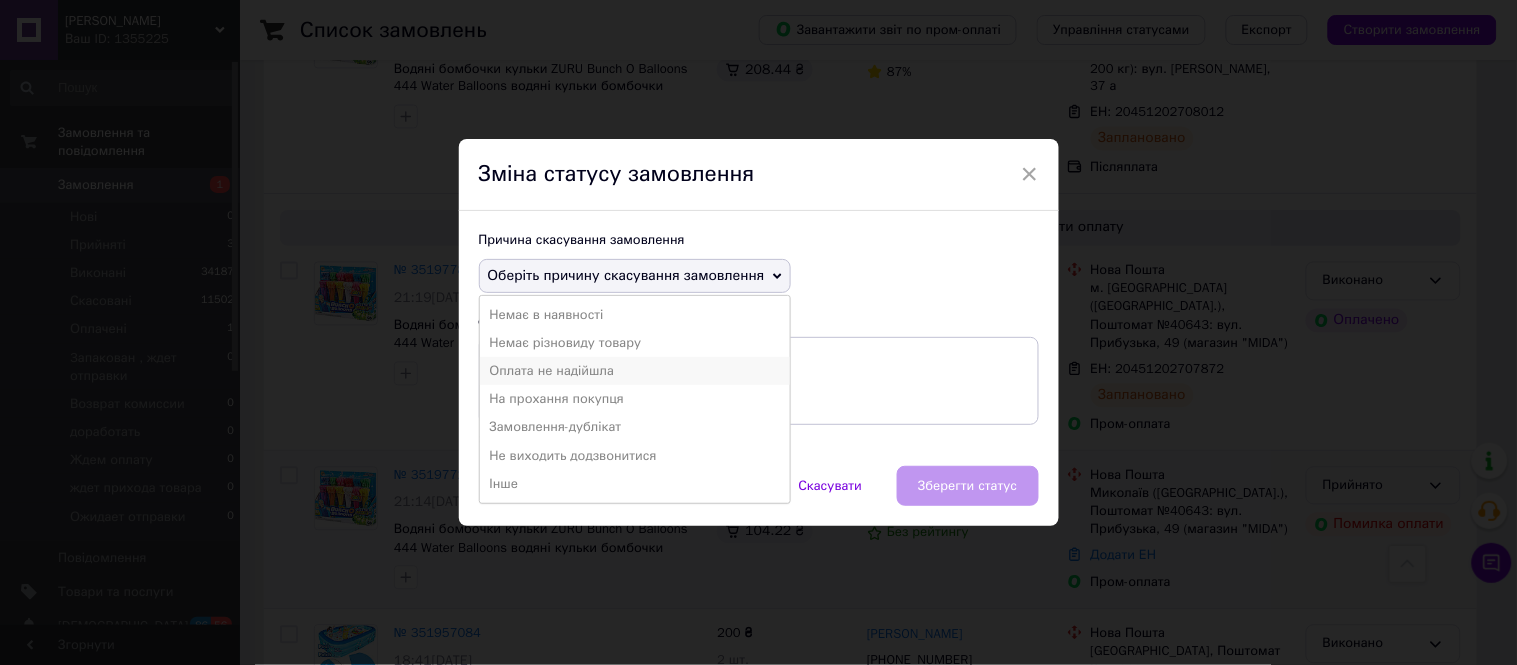 click on "Оплата не надійшла" at bounding box center (635, 371) 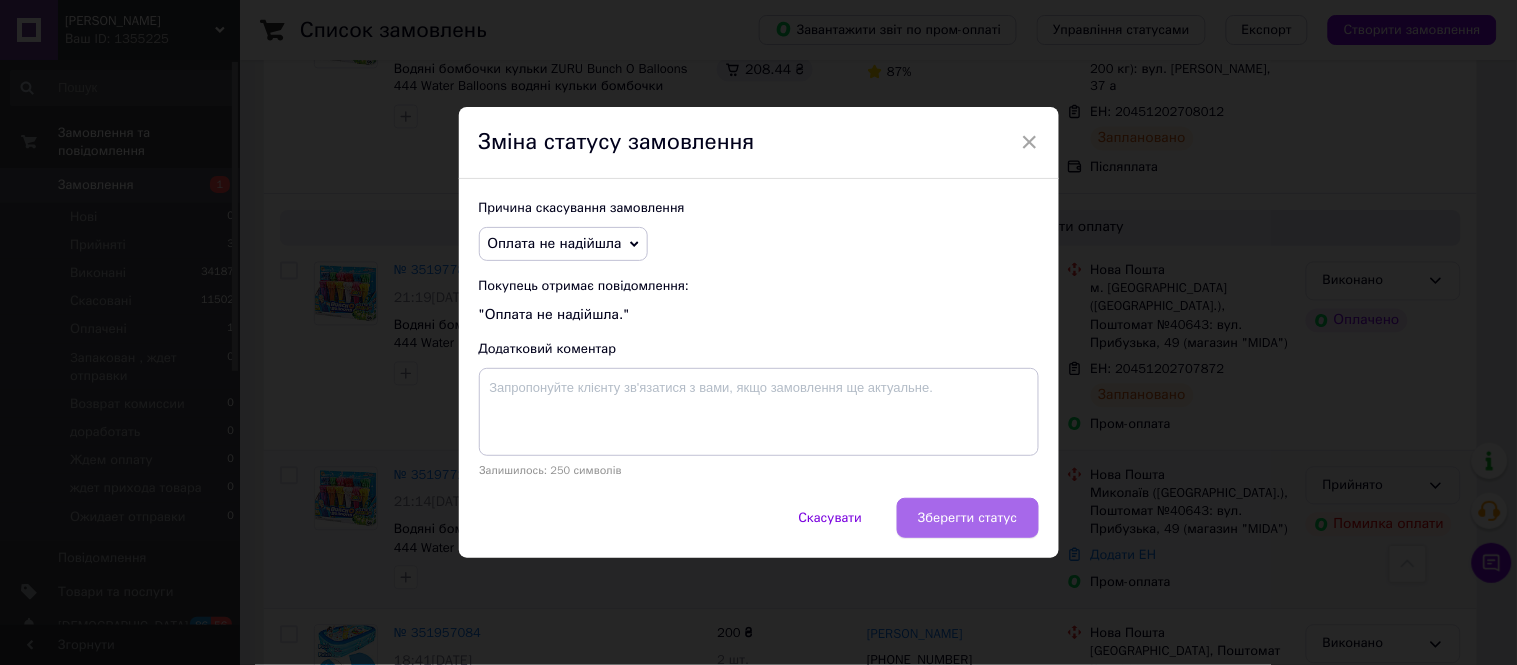 click on "Зберегти статус" at bounding box center [967, 518] 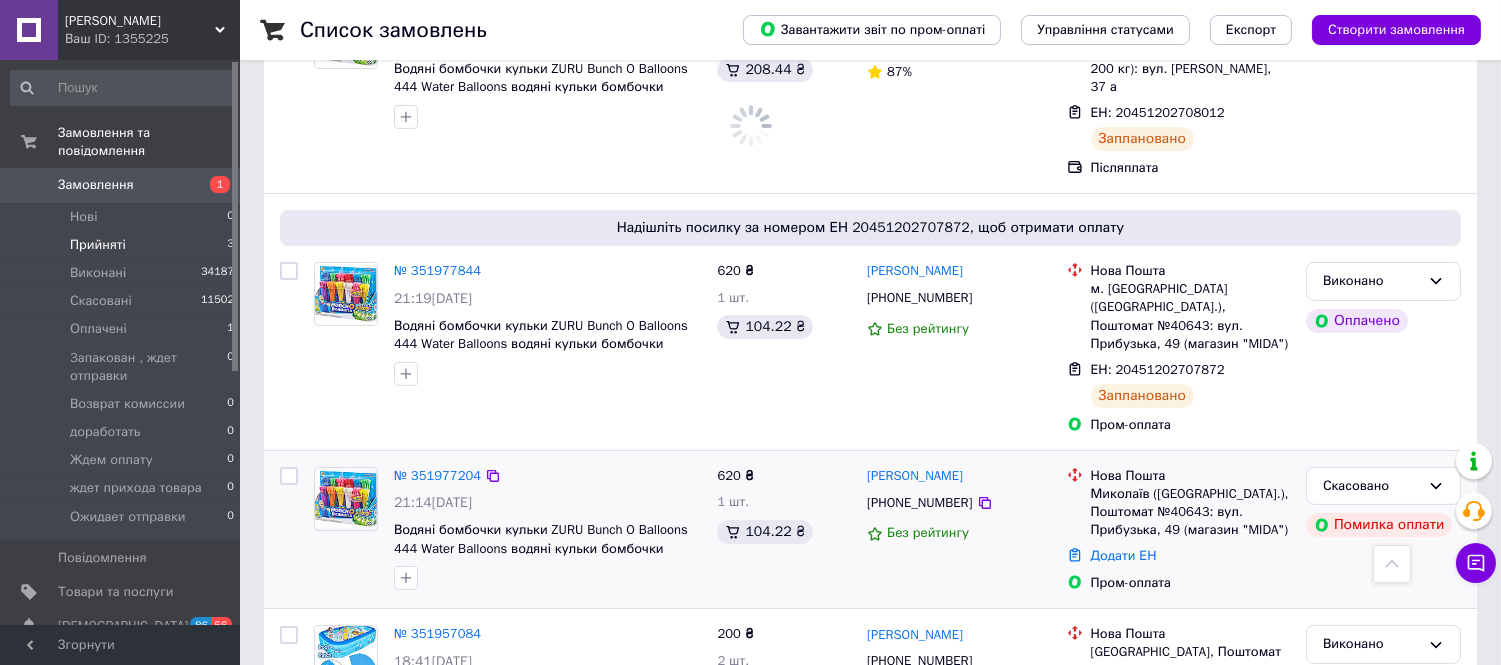 click on "Прийняті" at bounding box center (98, 245) 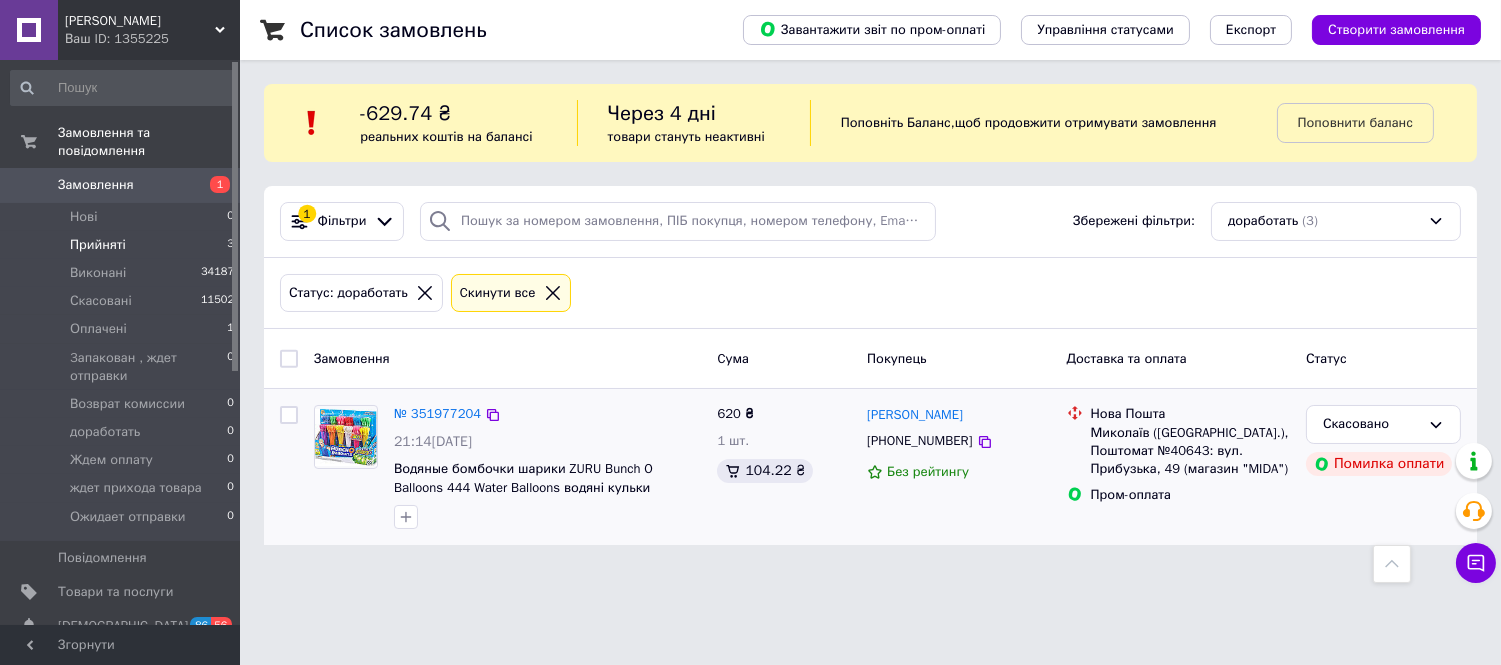 scroll, scrollTop: 0, scrollLeft: 0, axis: both 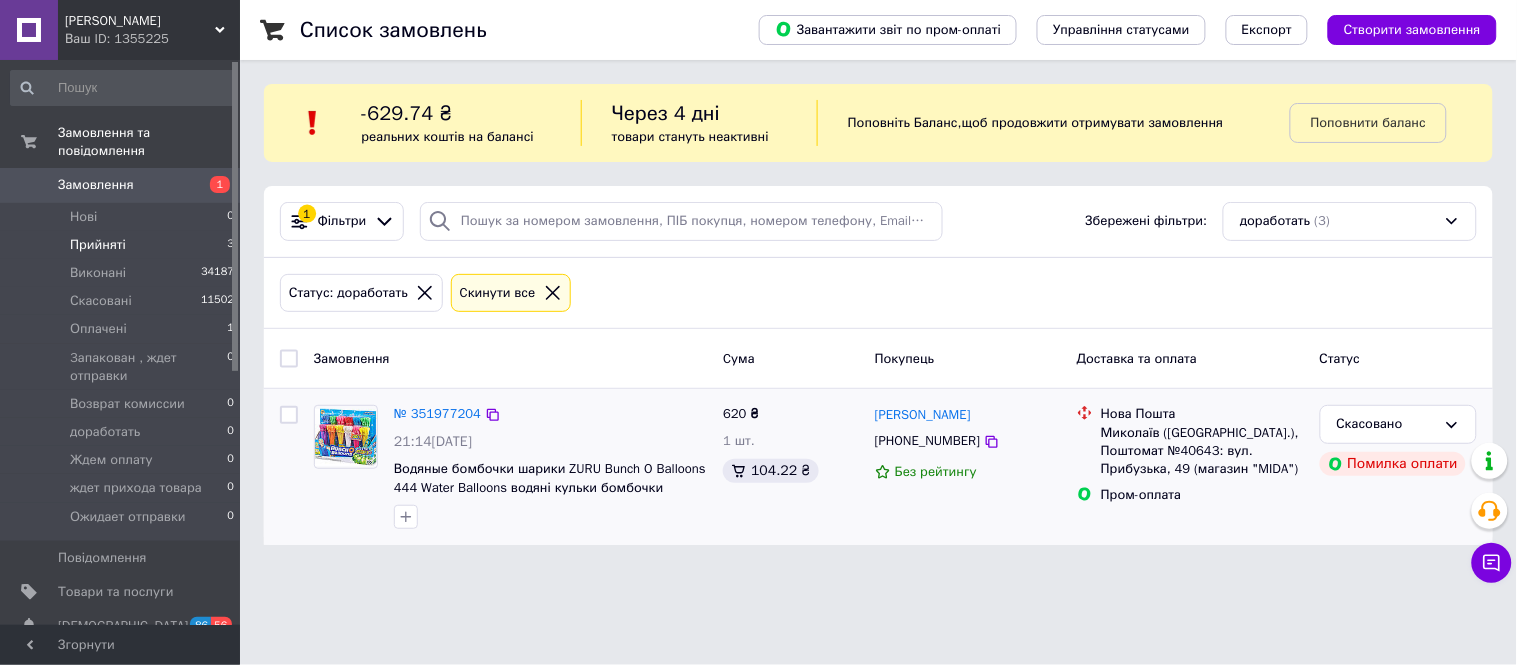 click on "Прийняті" at bounding box center [98, 245] 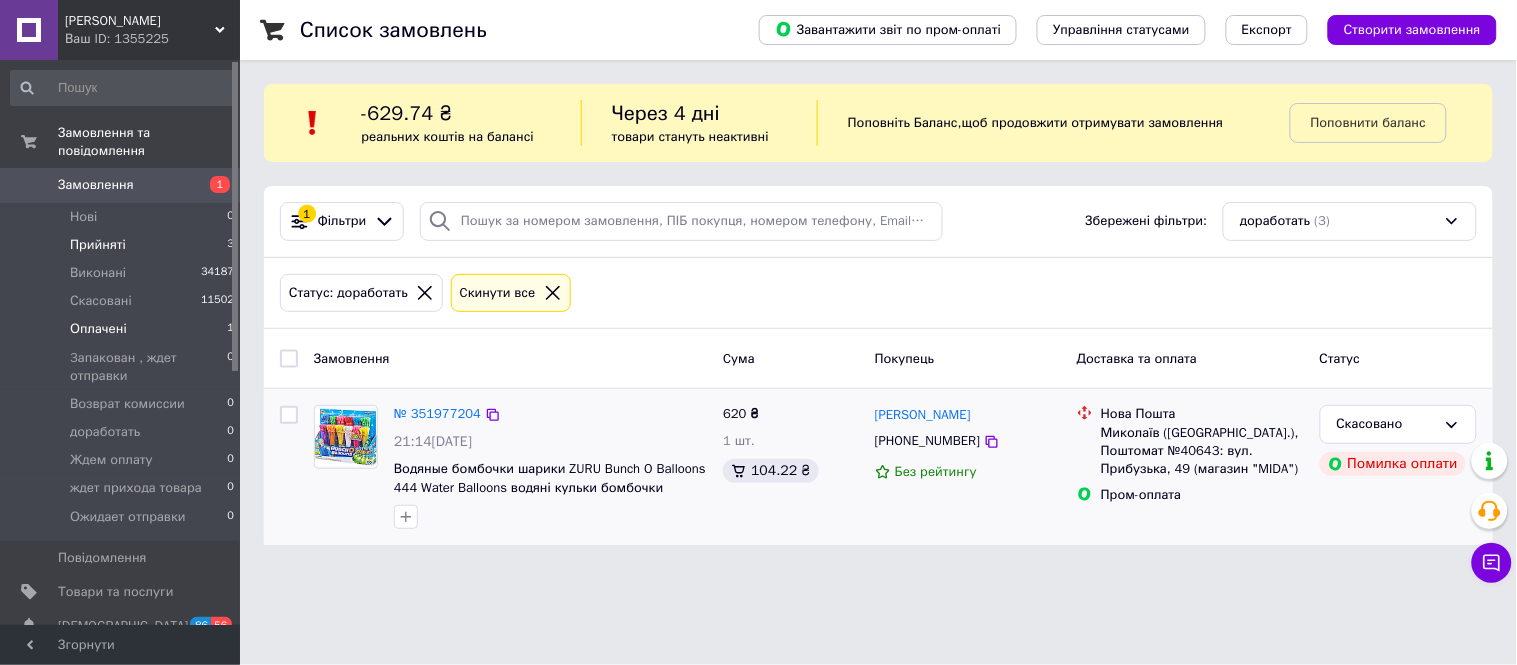 click on "Оплачені" at bounding box center (98, 329) 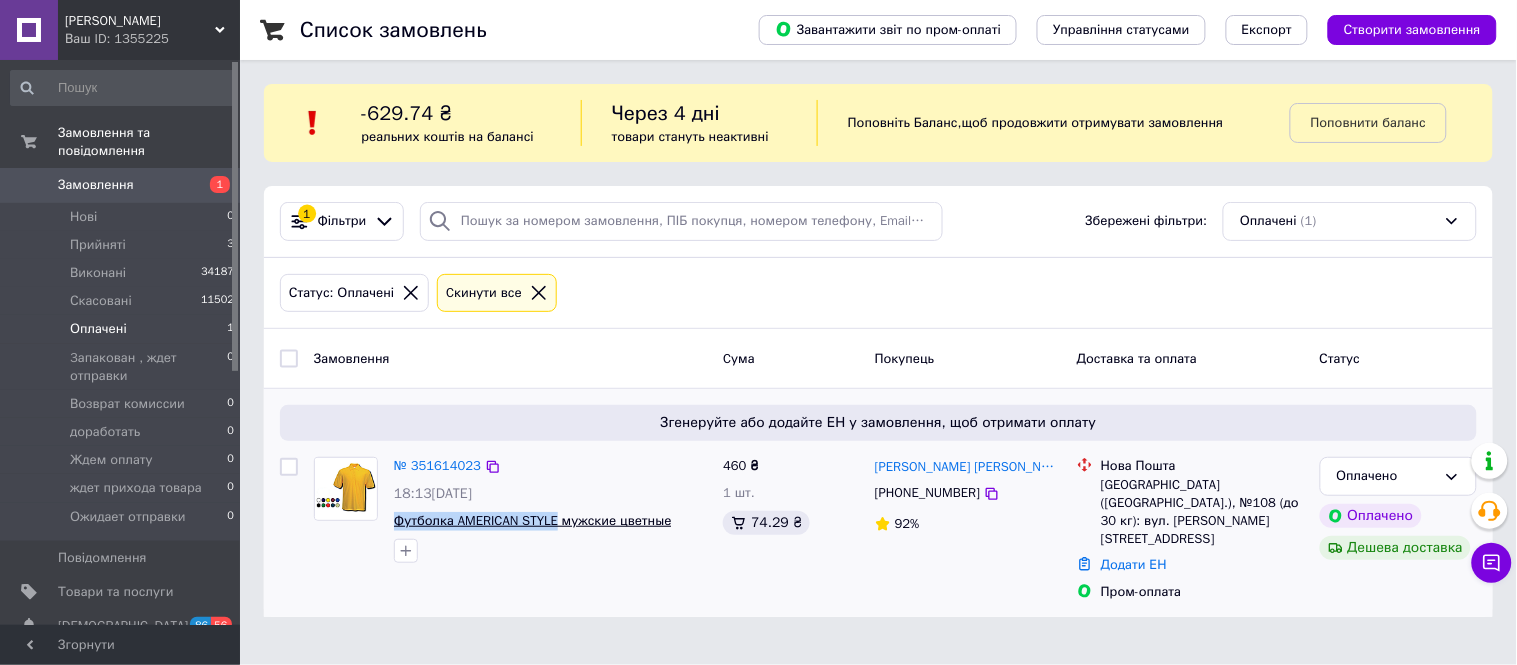 drag, startPoint x: 388, startPoint y: 524, endPoint x: 554, endPoint y: 530, distance: 166.1084 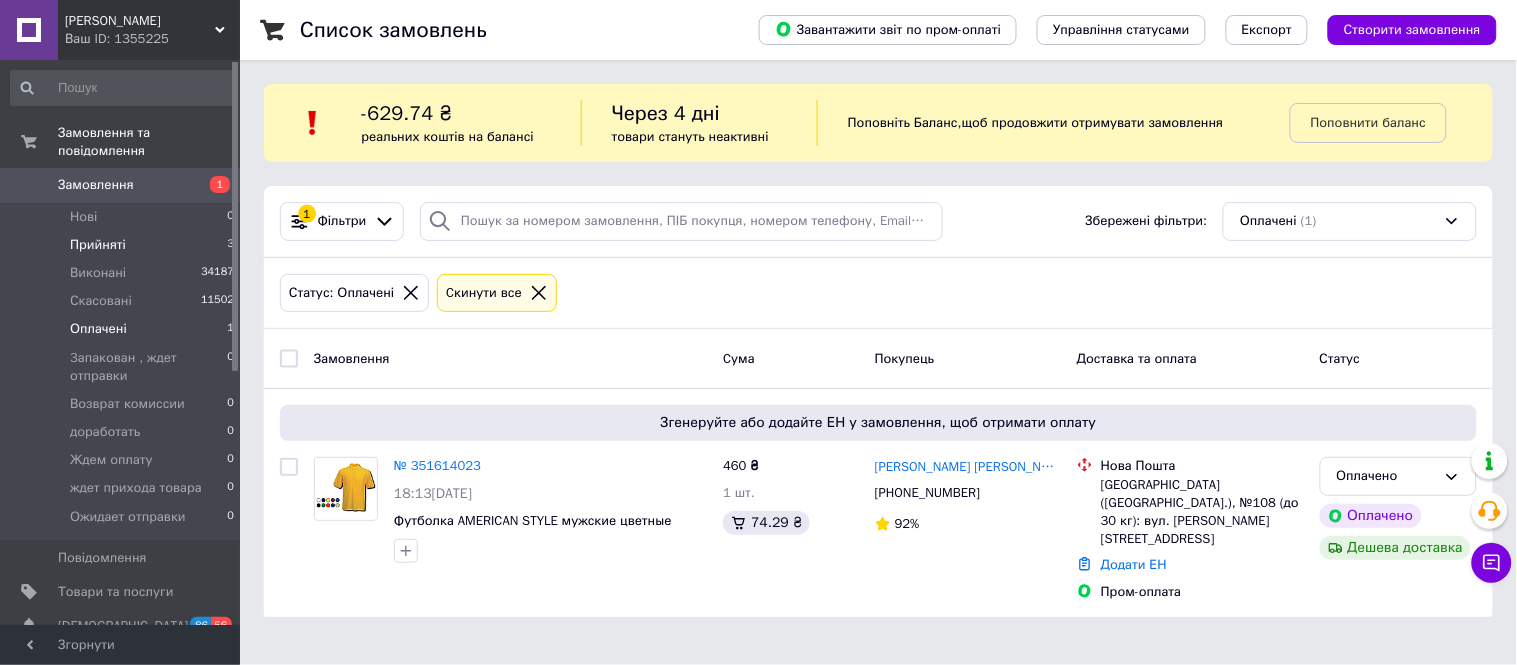 click on "Прийняті" at bounding box center (98, 245) 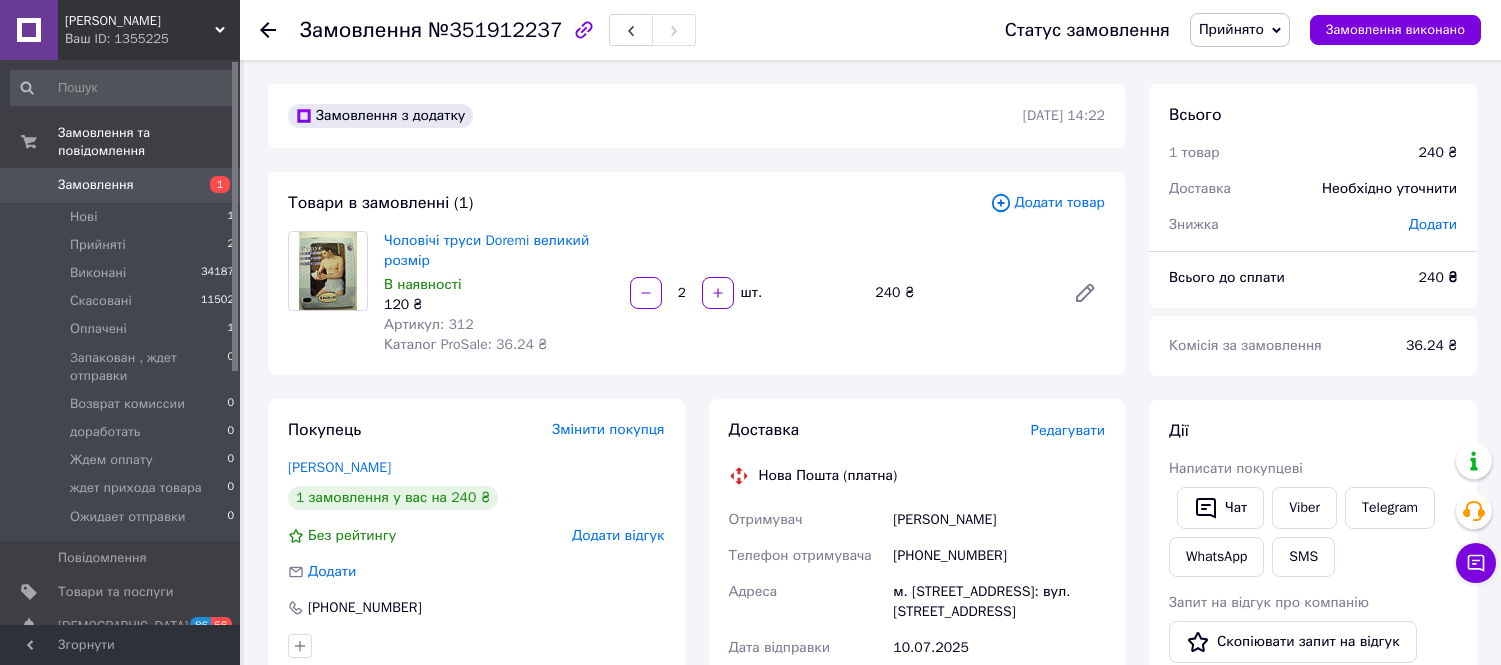 scroll, scrollTop: 0, scrollLeft: 0, axis: both 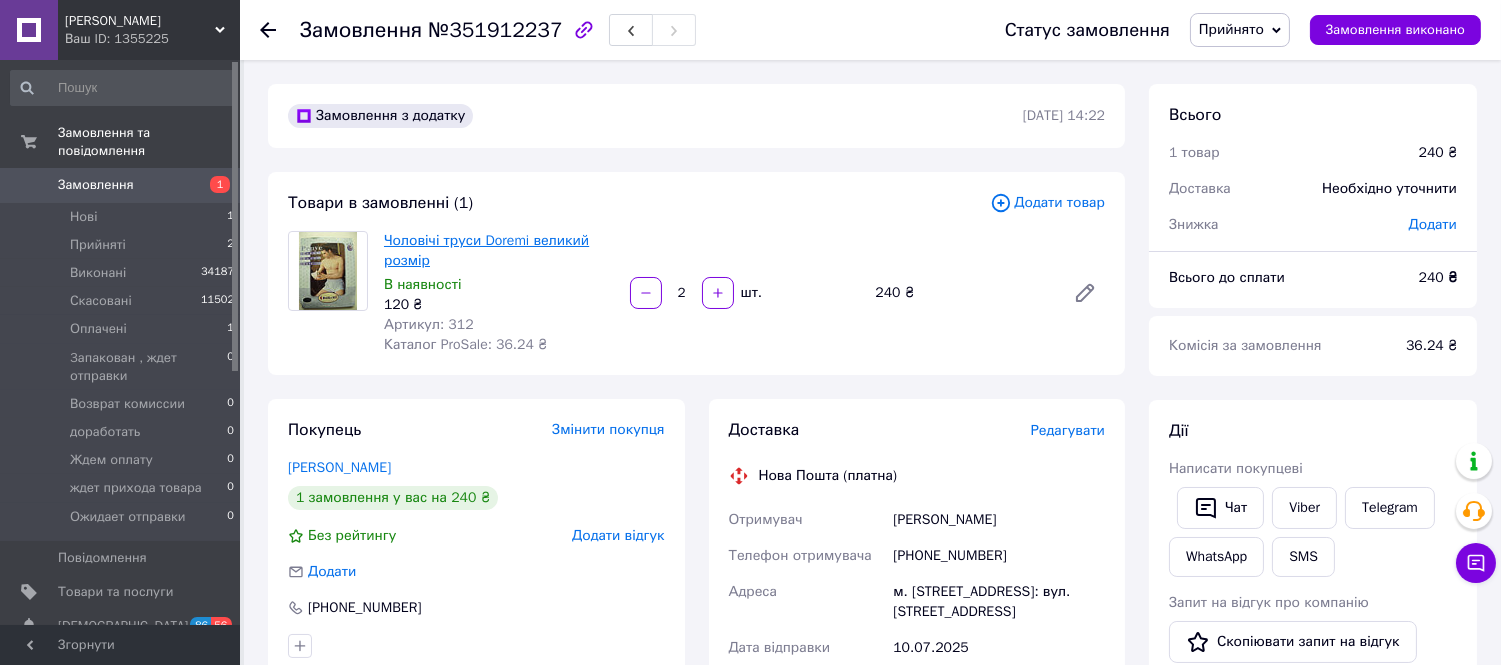 click on "Чоловічі труси Doremi великий розмір" at bounding box center [486, 250] 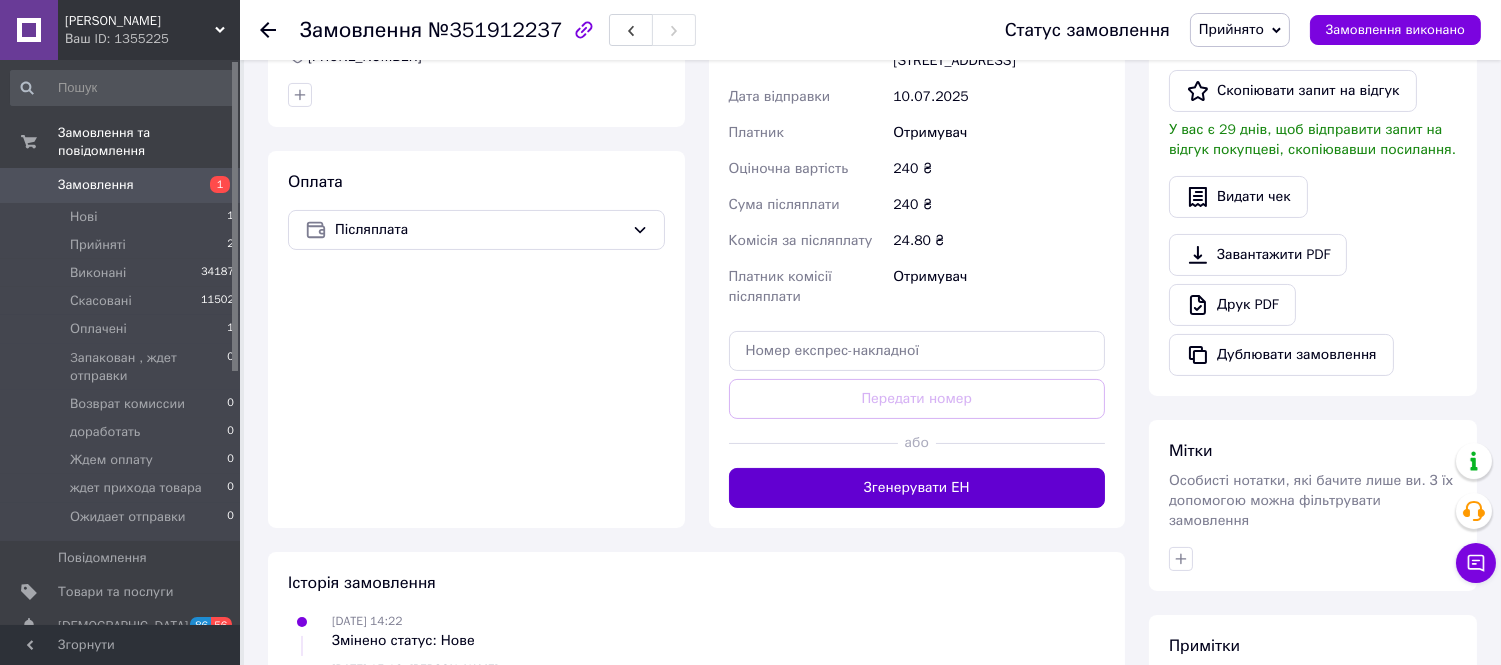 scroll, scrollTop: 555, scrollLeft: 0, axis: vertical 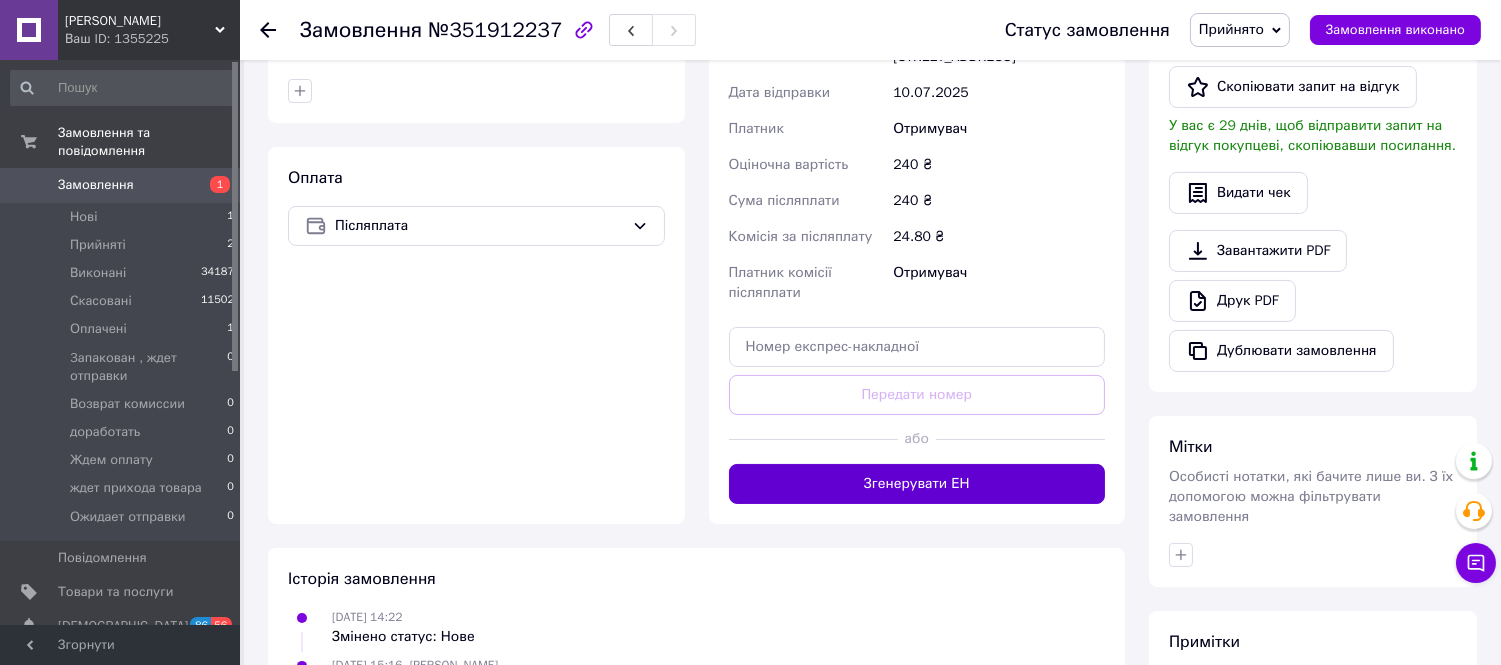 click on "Згенерувати ЕН" at bounding box center [917, 484] 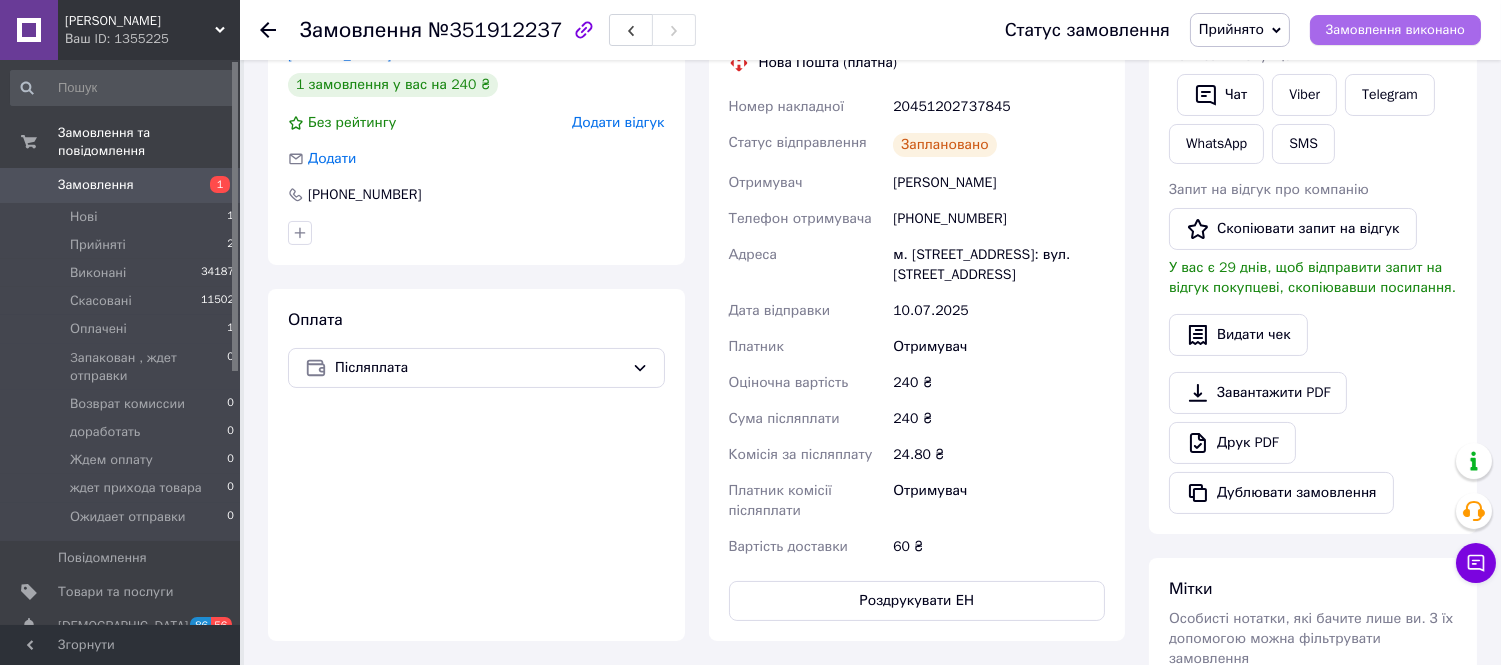 scroll, scrollTop: 333, scrollLeft: 0, axis: vertical 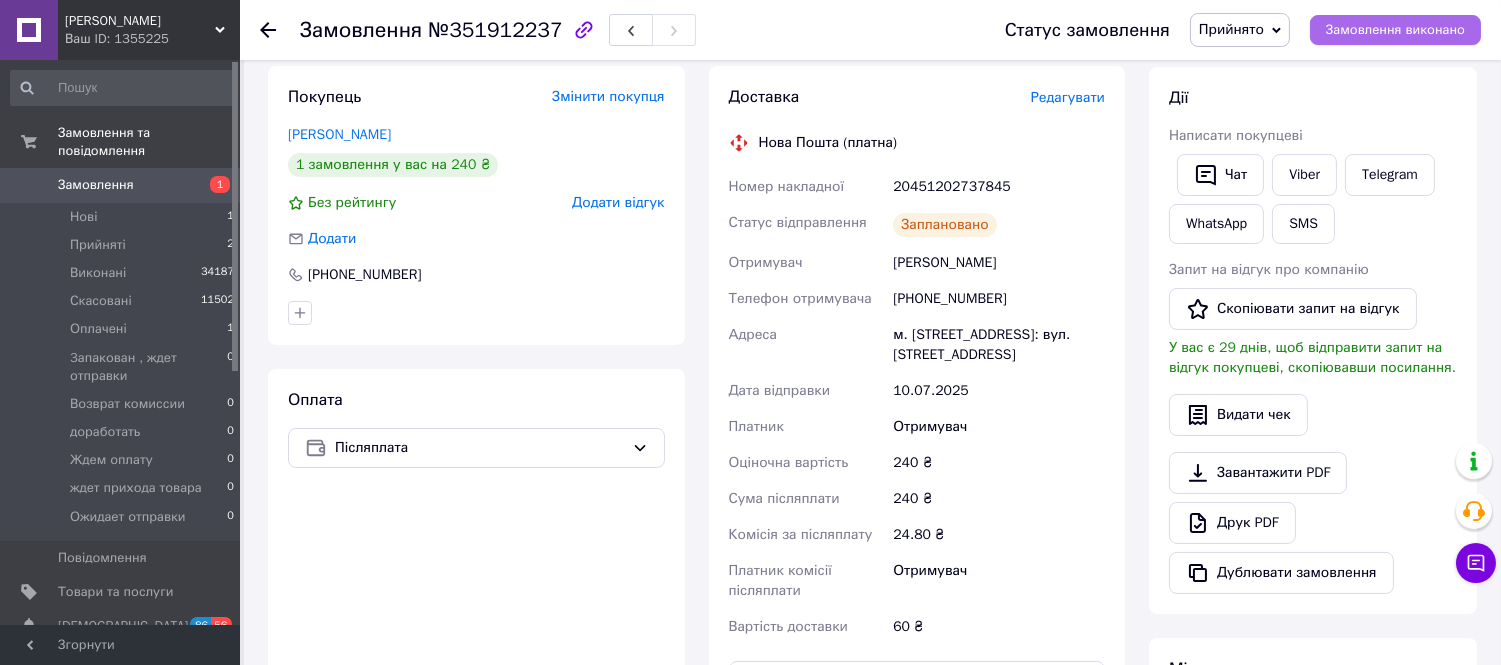 click on "Замовлення виконано" at bounding box center [1395, 30] 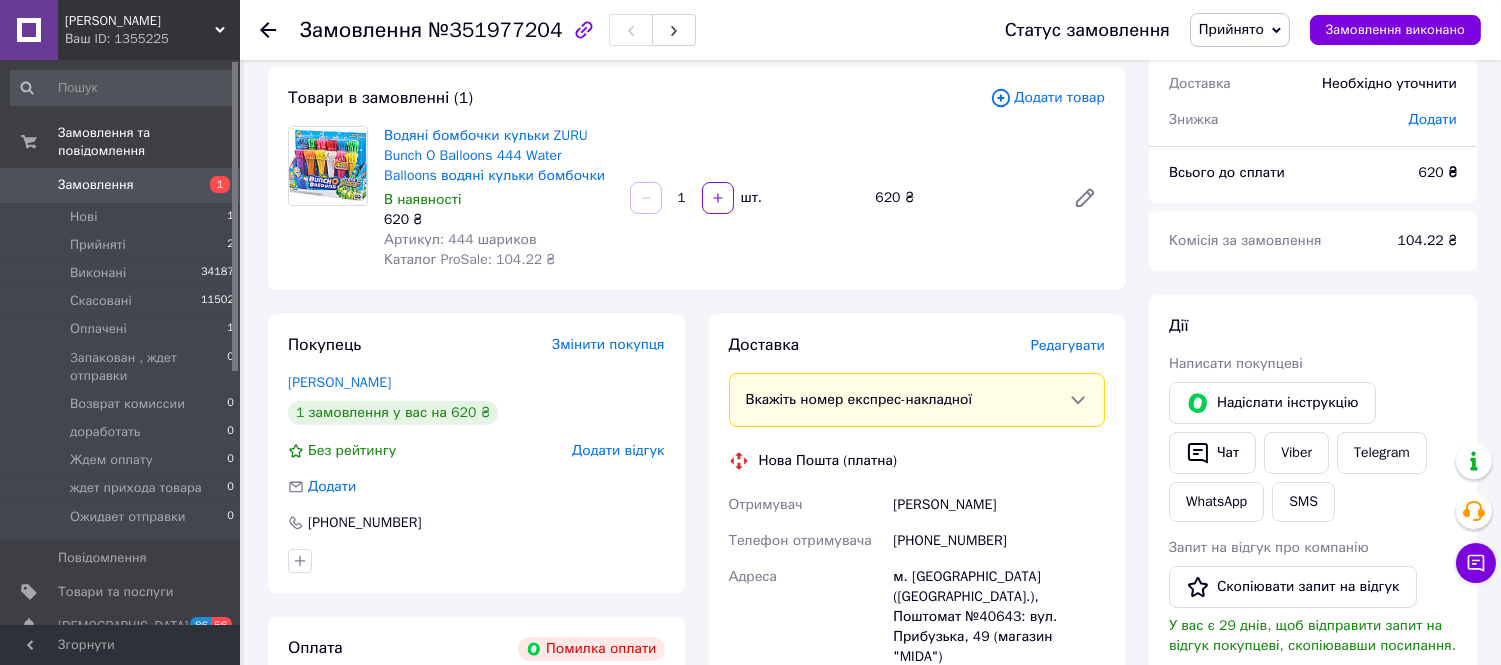scroll, scrollTop: 0, scrollLeft: 0, axis: both 